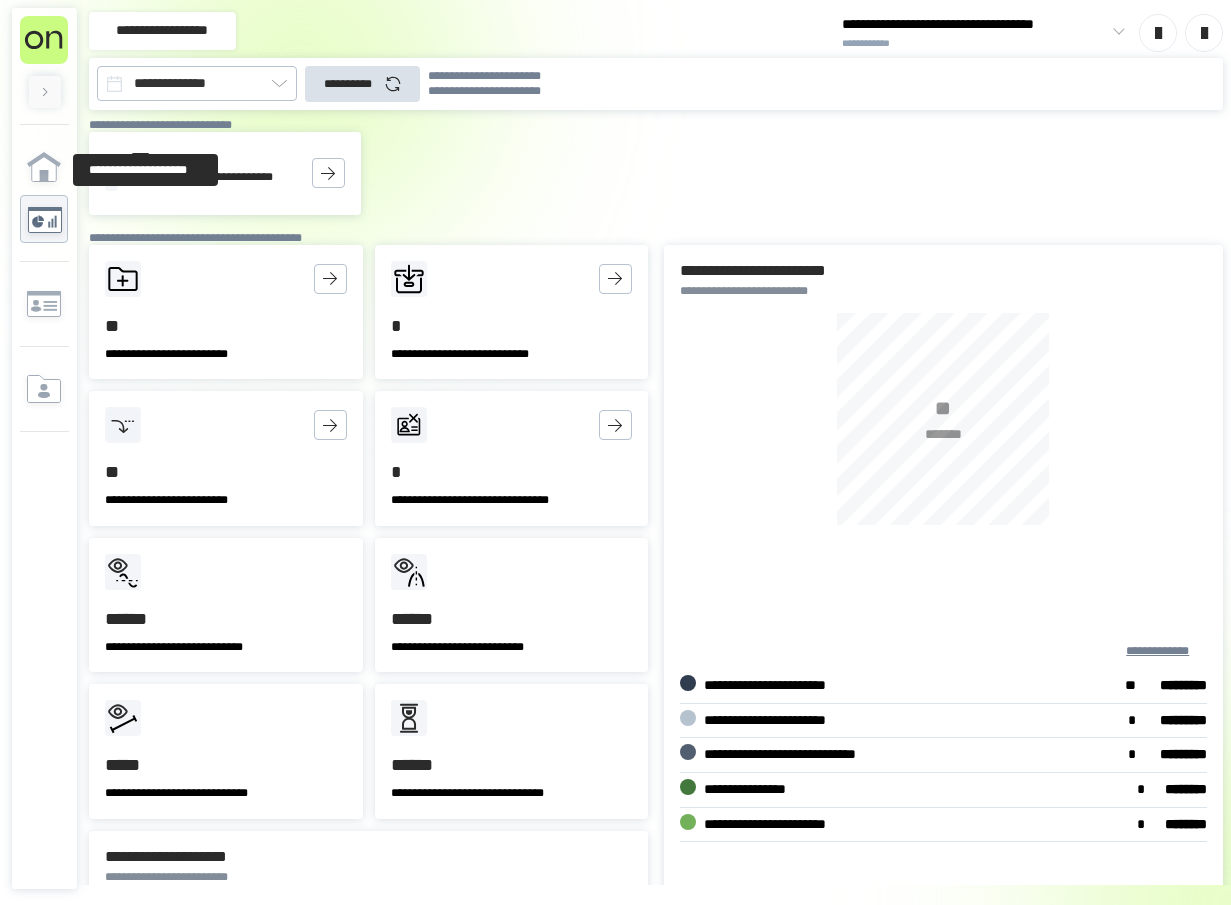 scroll, scrollTop: 0, scrollLeft: 0, axis: both 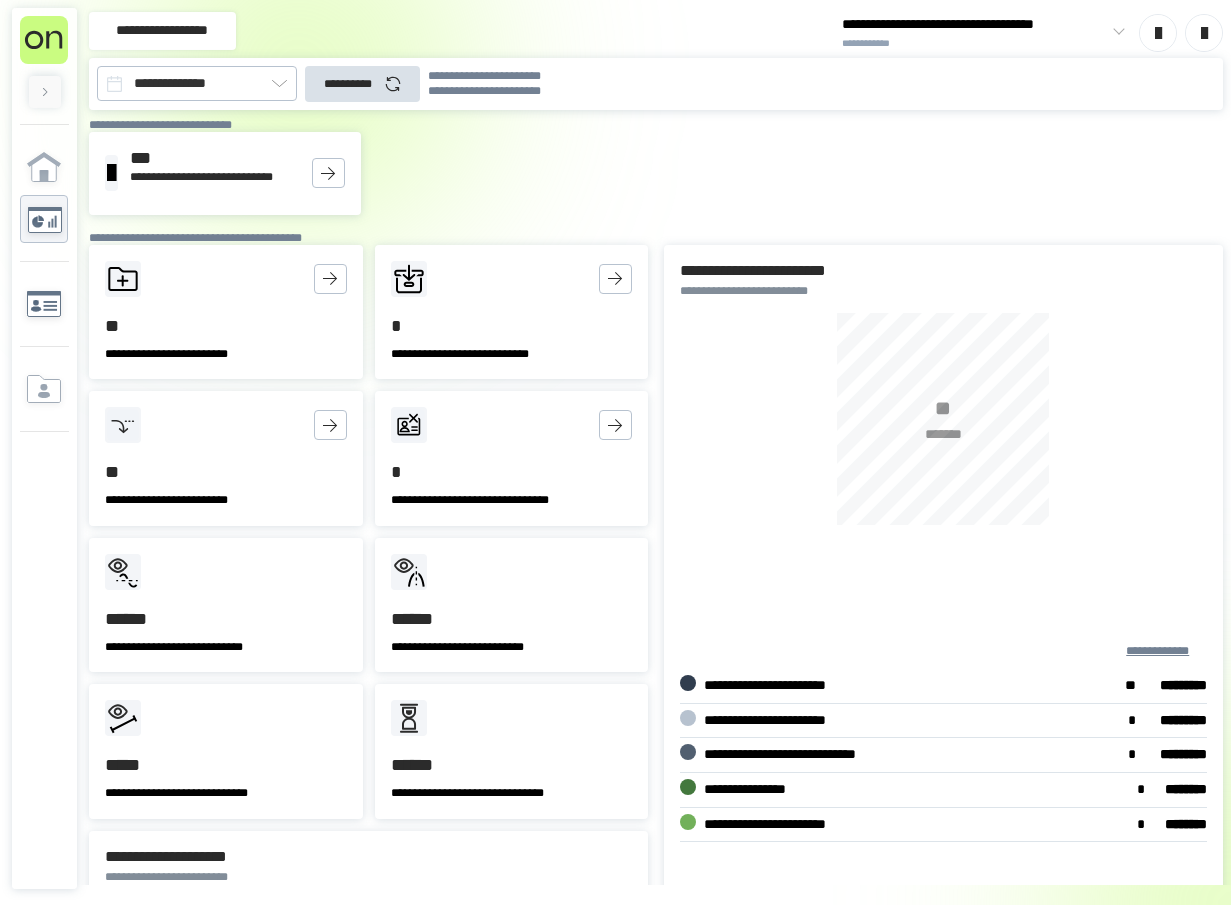 click 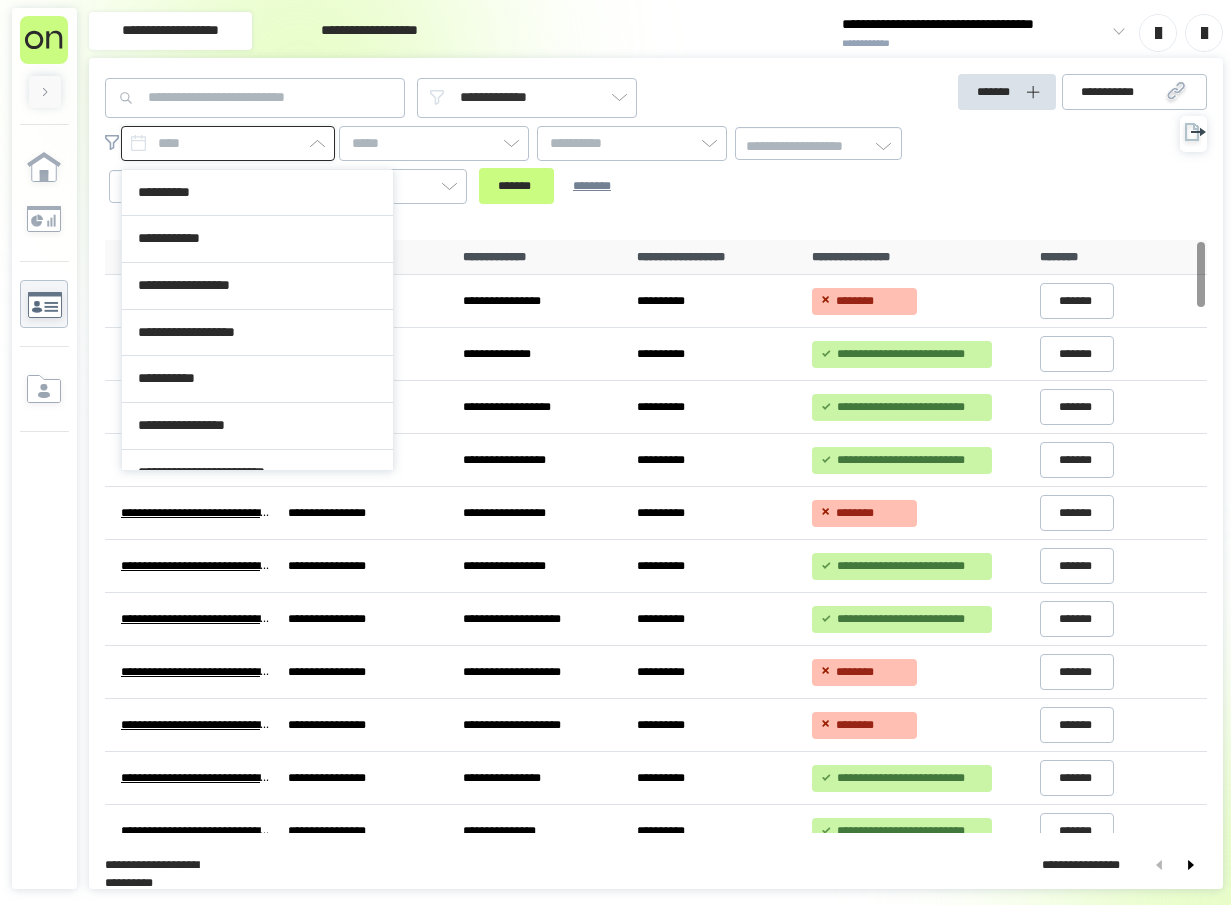click at bounding box center [228, 143] 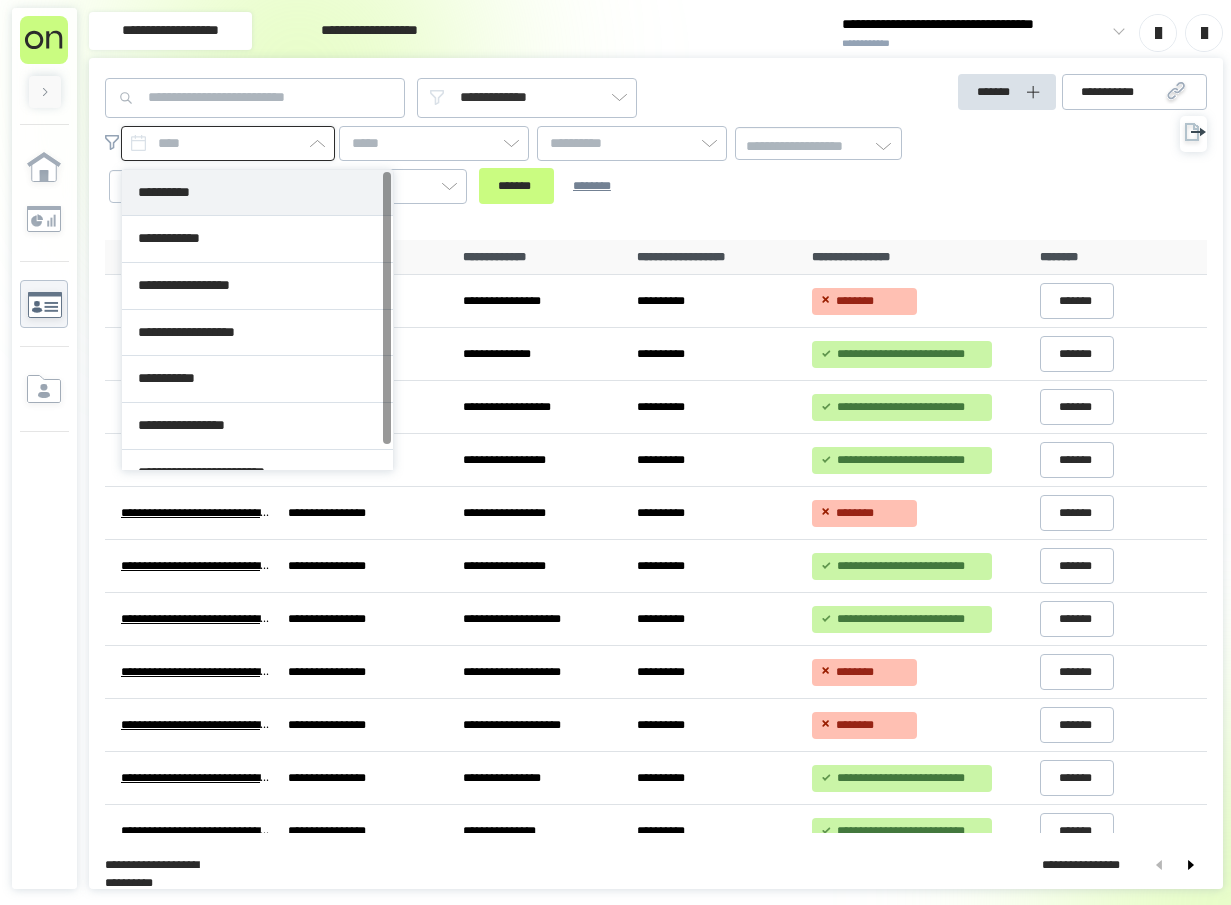 type on "**********" 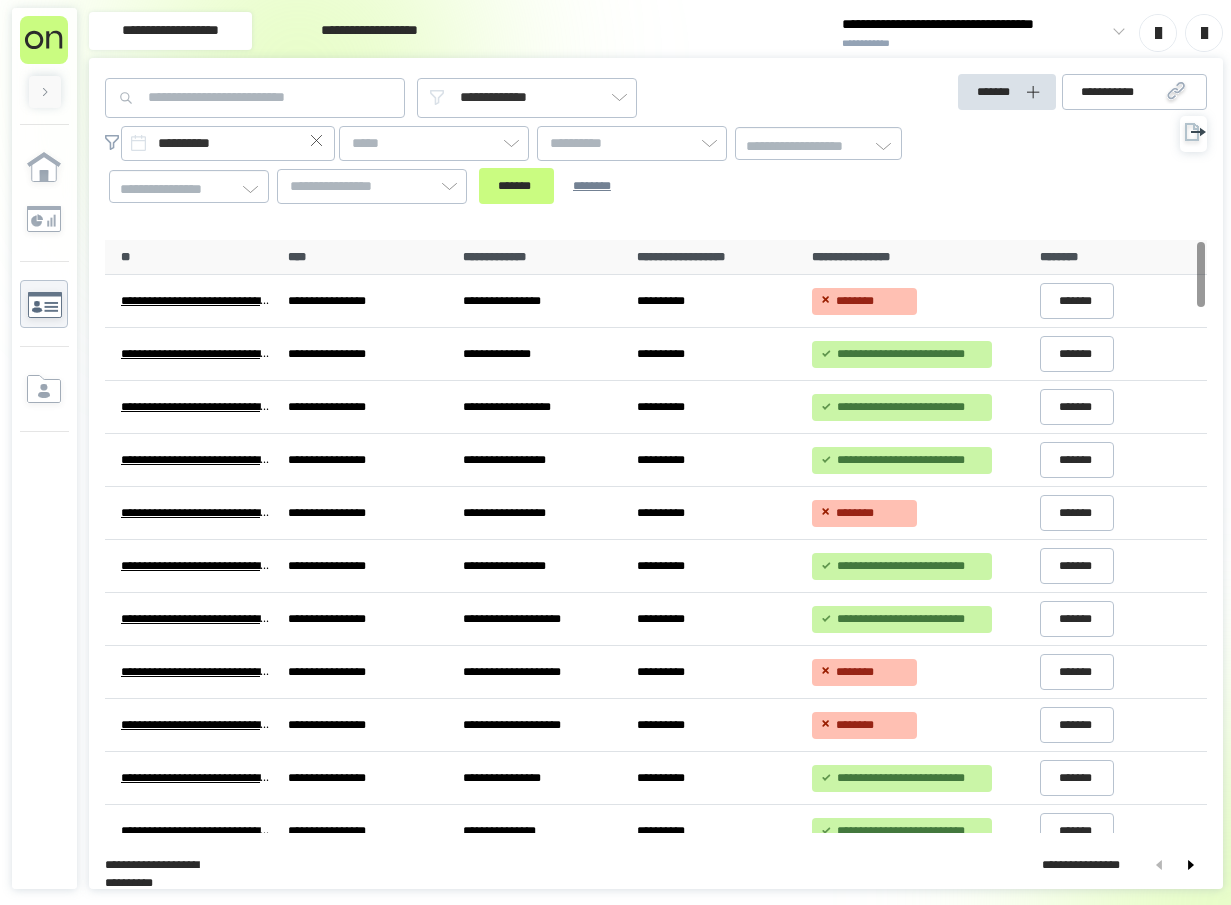 click on "**********" at bounding box center [517, 165] 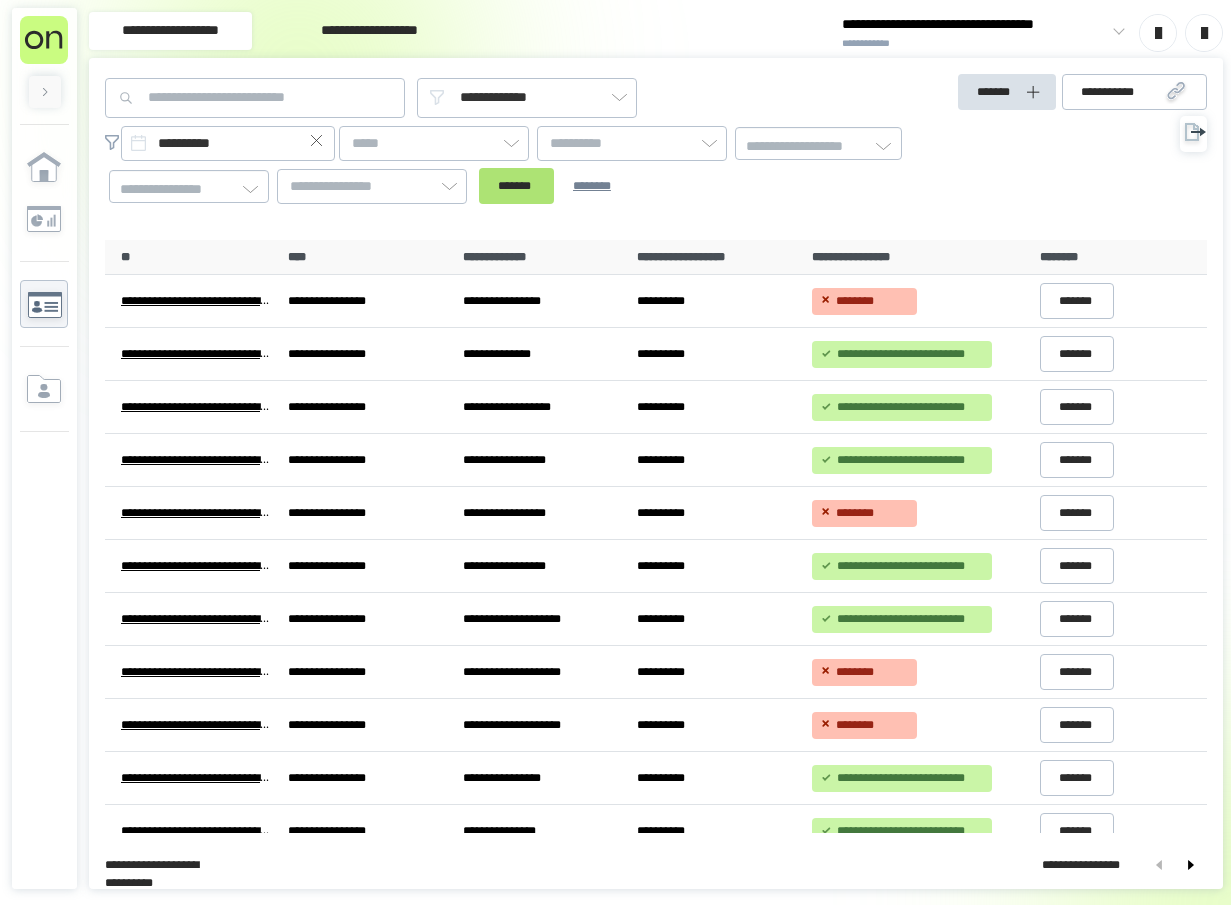 click on "*******" at bounding box center (516, 186) 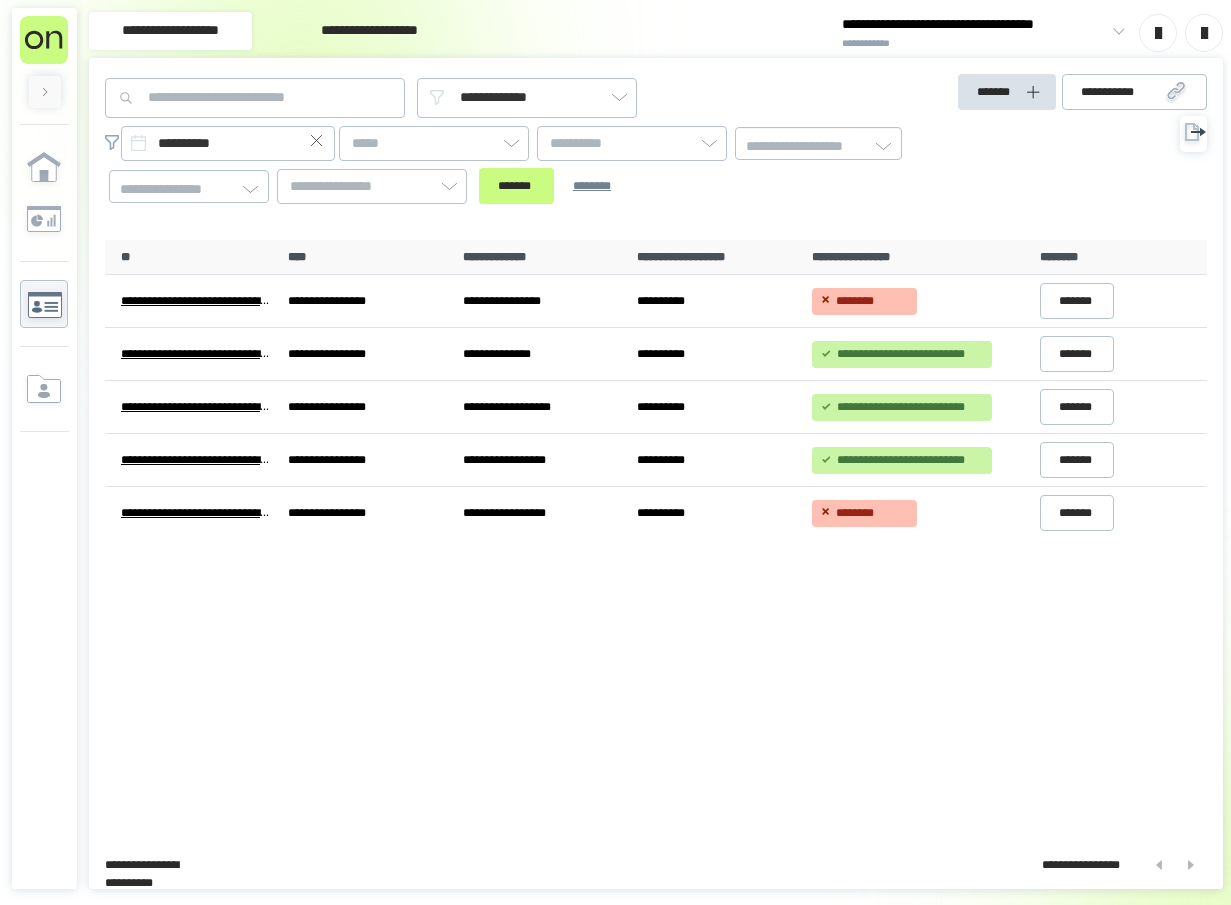 click on "**********" at bounding box center [974, 44] 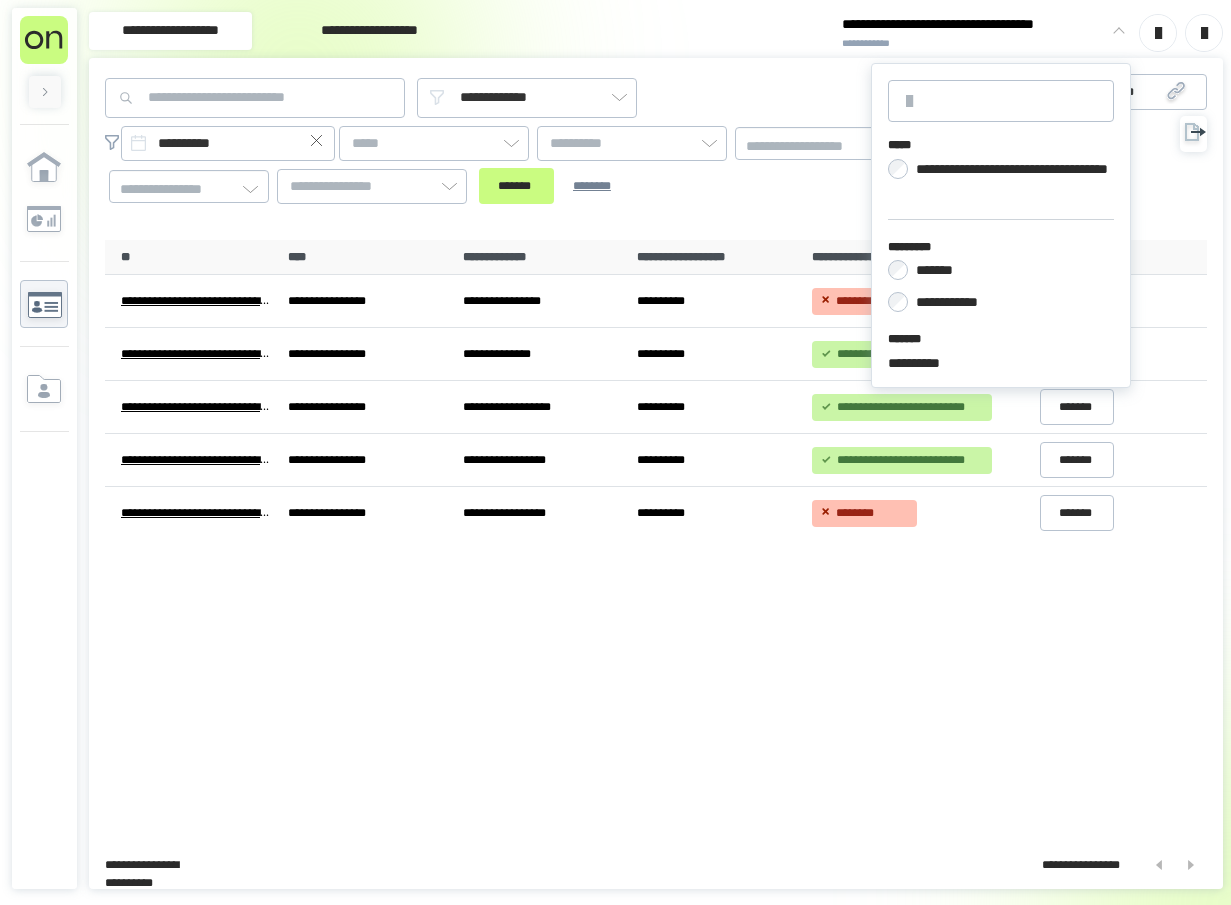 click on "*********" at bounding box center (1001, 247) 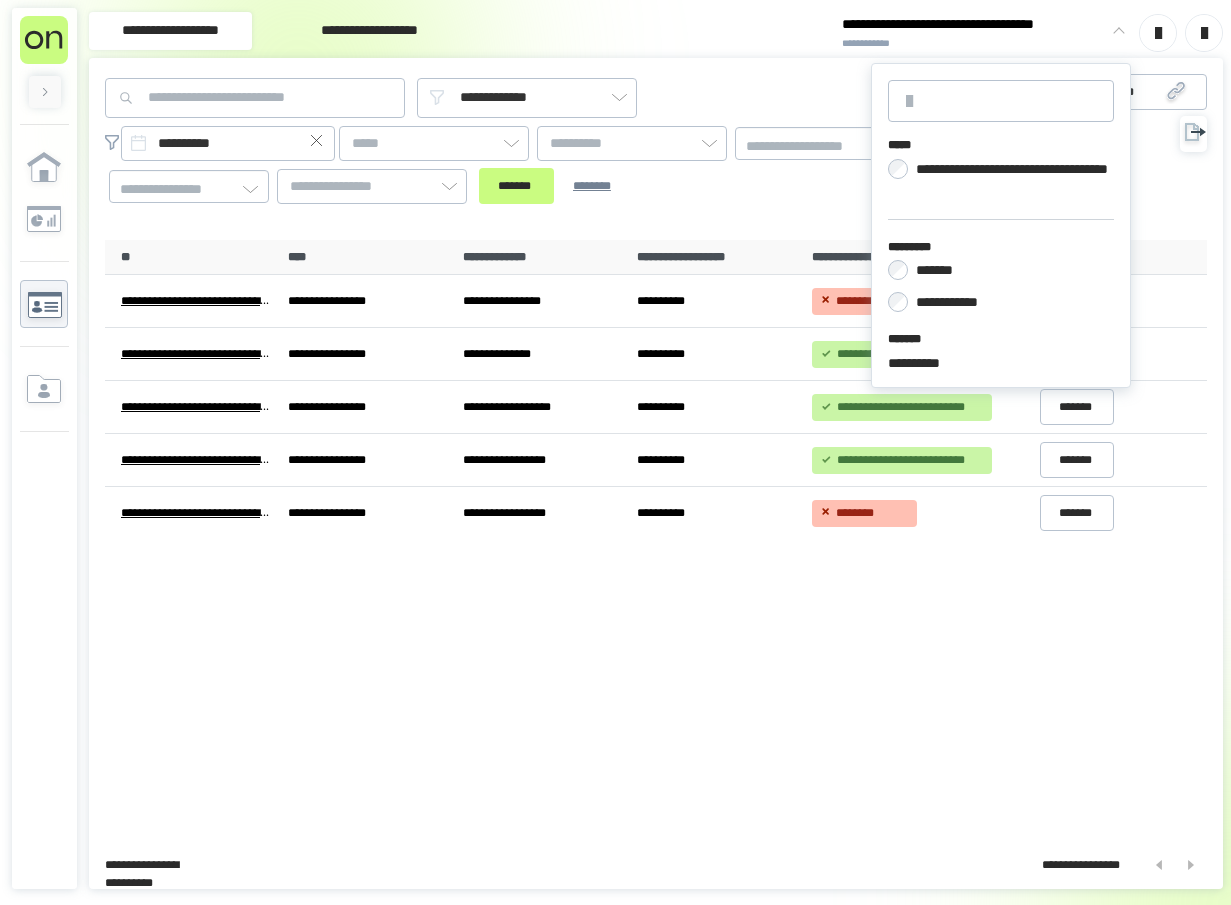 click on "****" at bounding box center (367, 258) 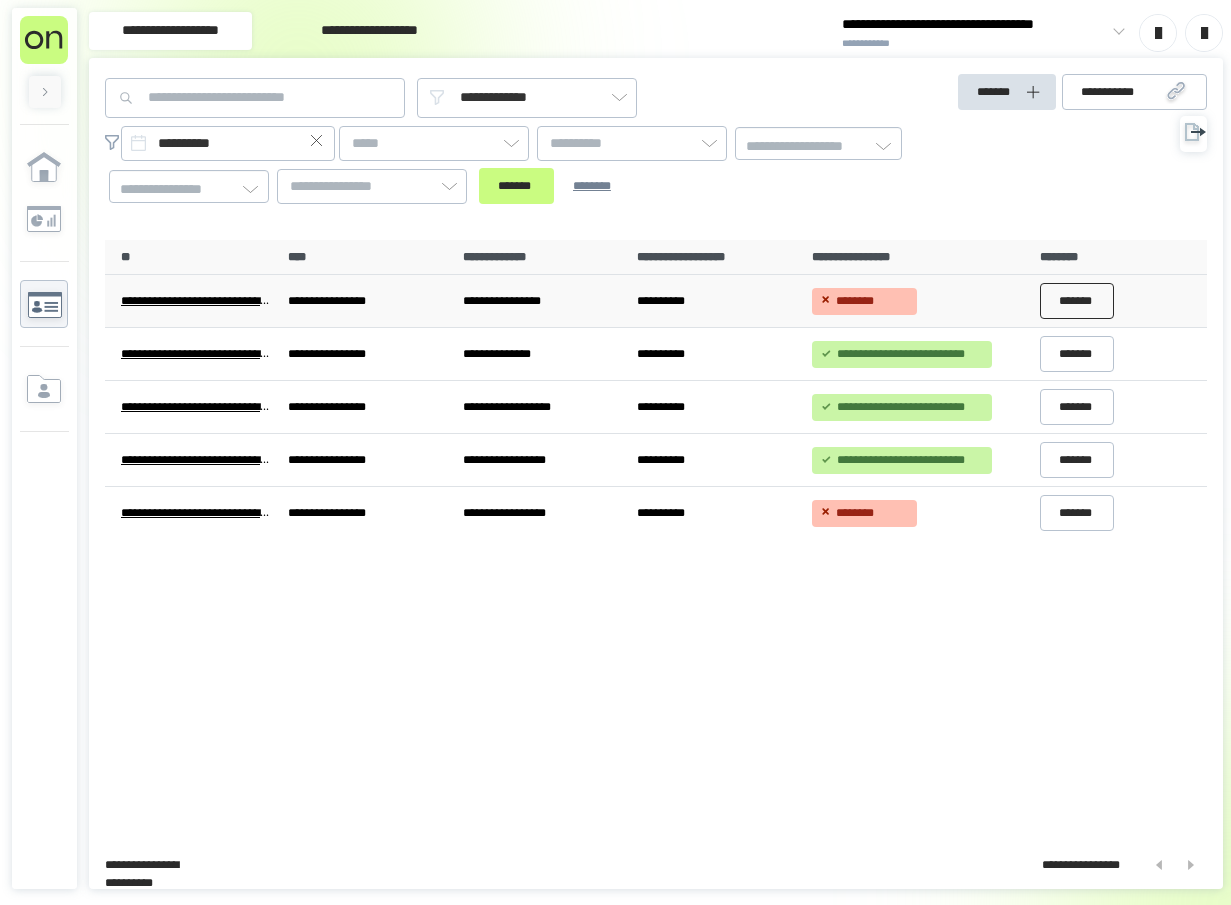 click on "*******" at bounding box center [1077, 301] 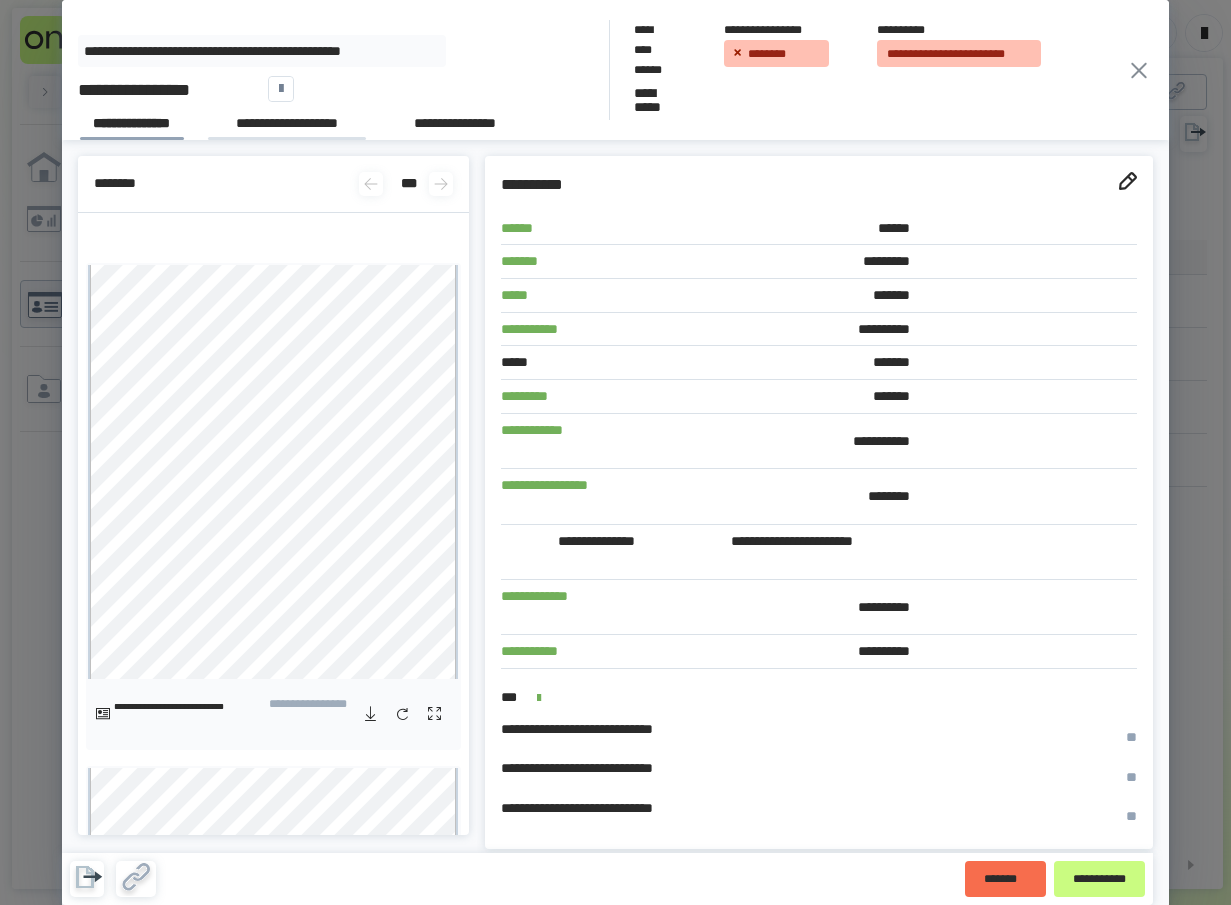 click on "**********" at bounding box center [287, 126] 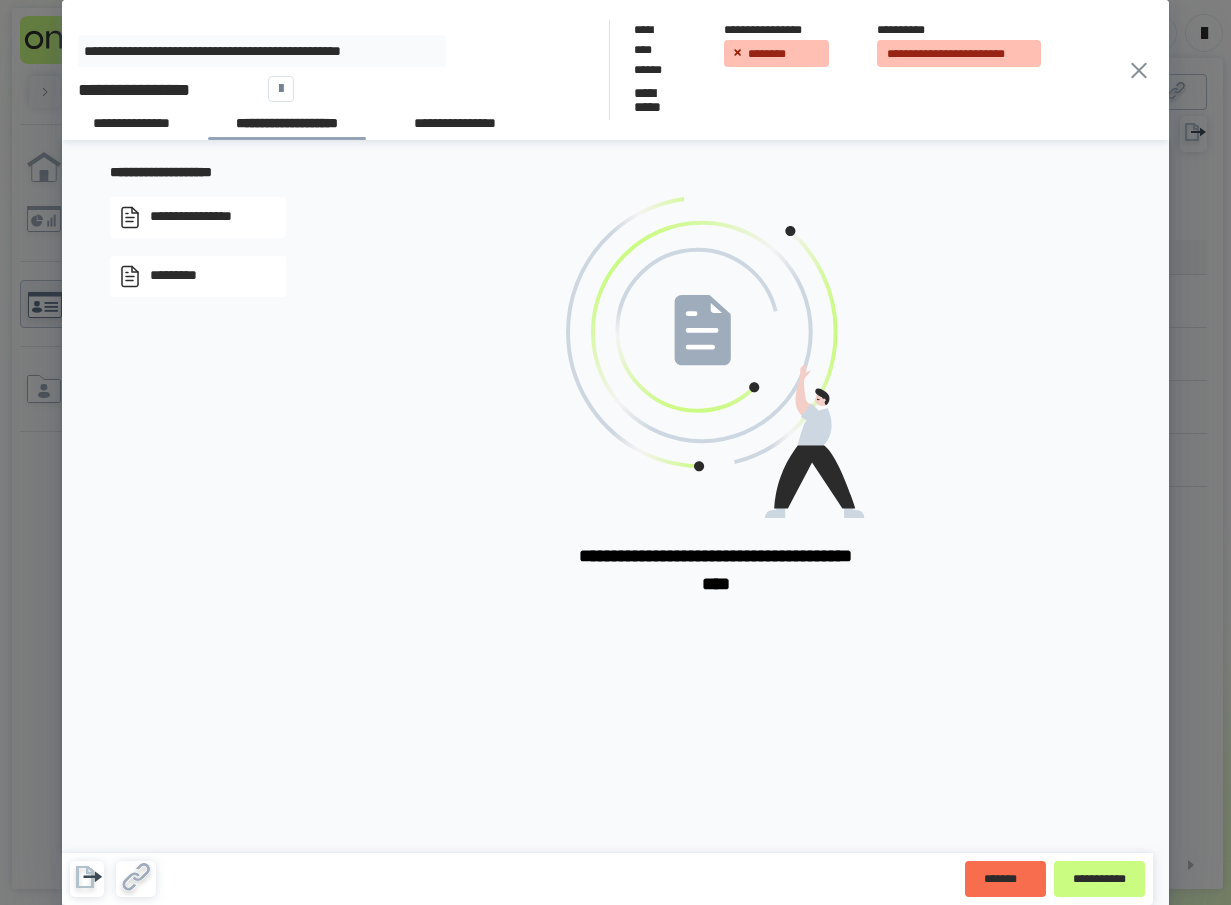 click on "**********" at bounding box center (198, 217) 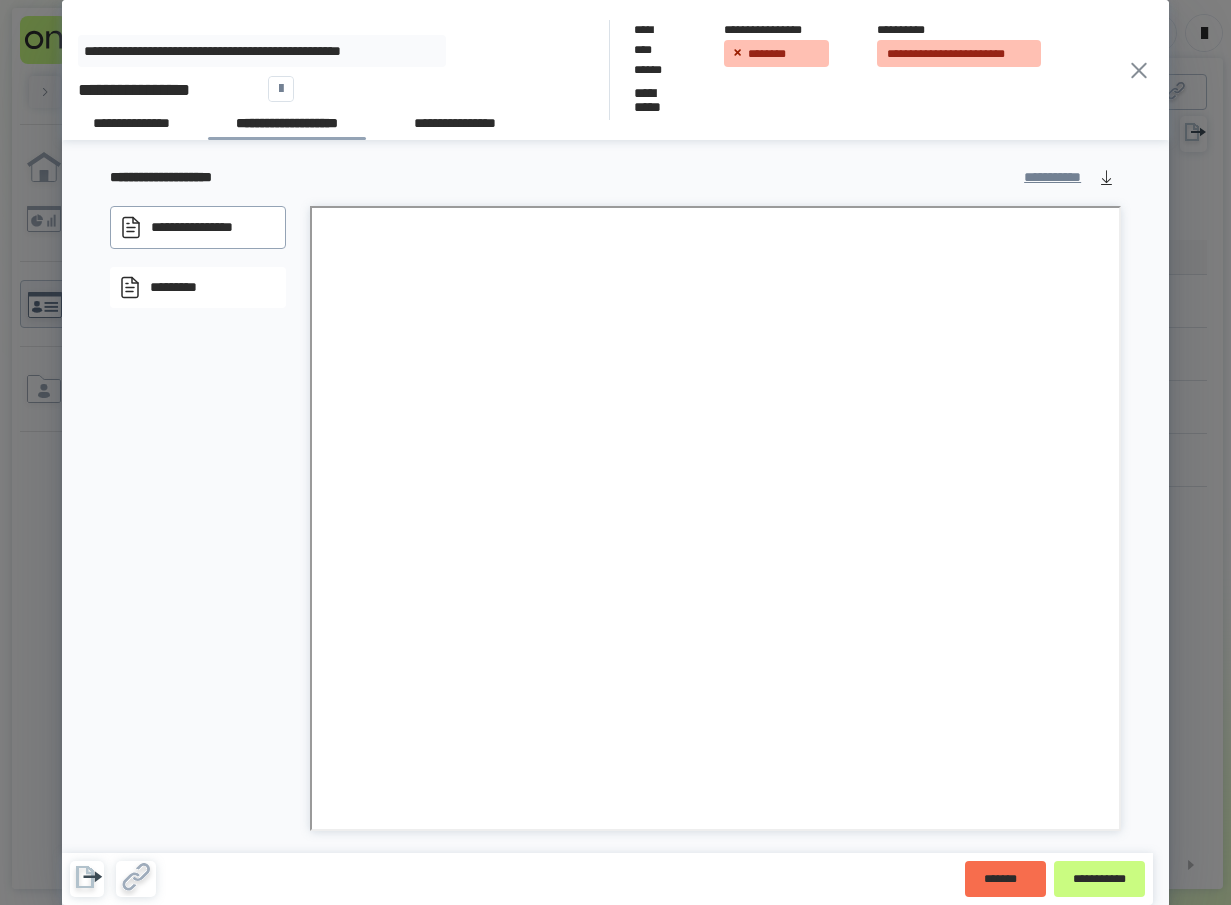 click on "**********" at bounding box center (616, 70) 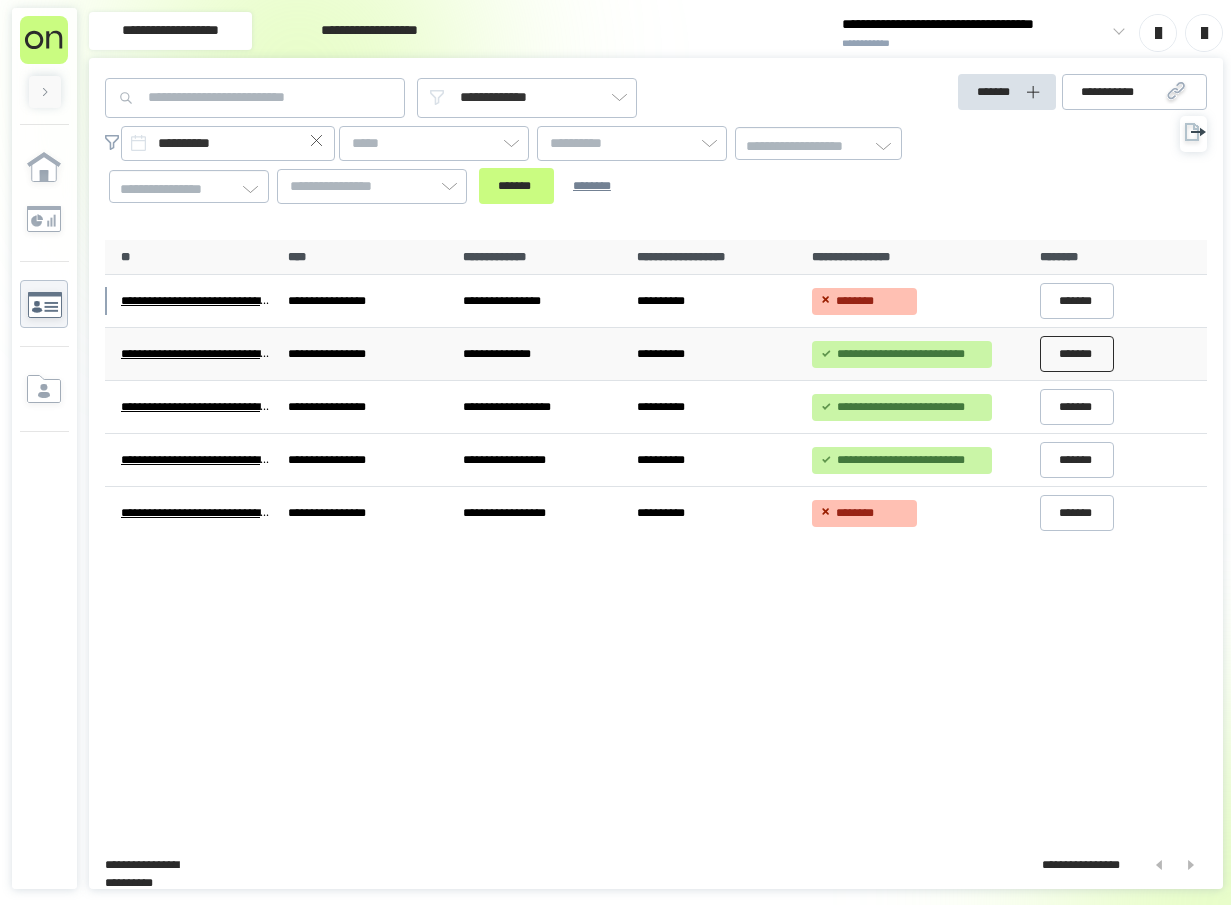 click on "*******" at bounding box center [1077, 354] 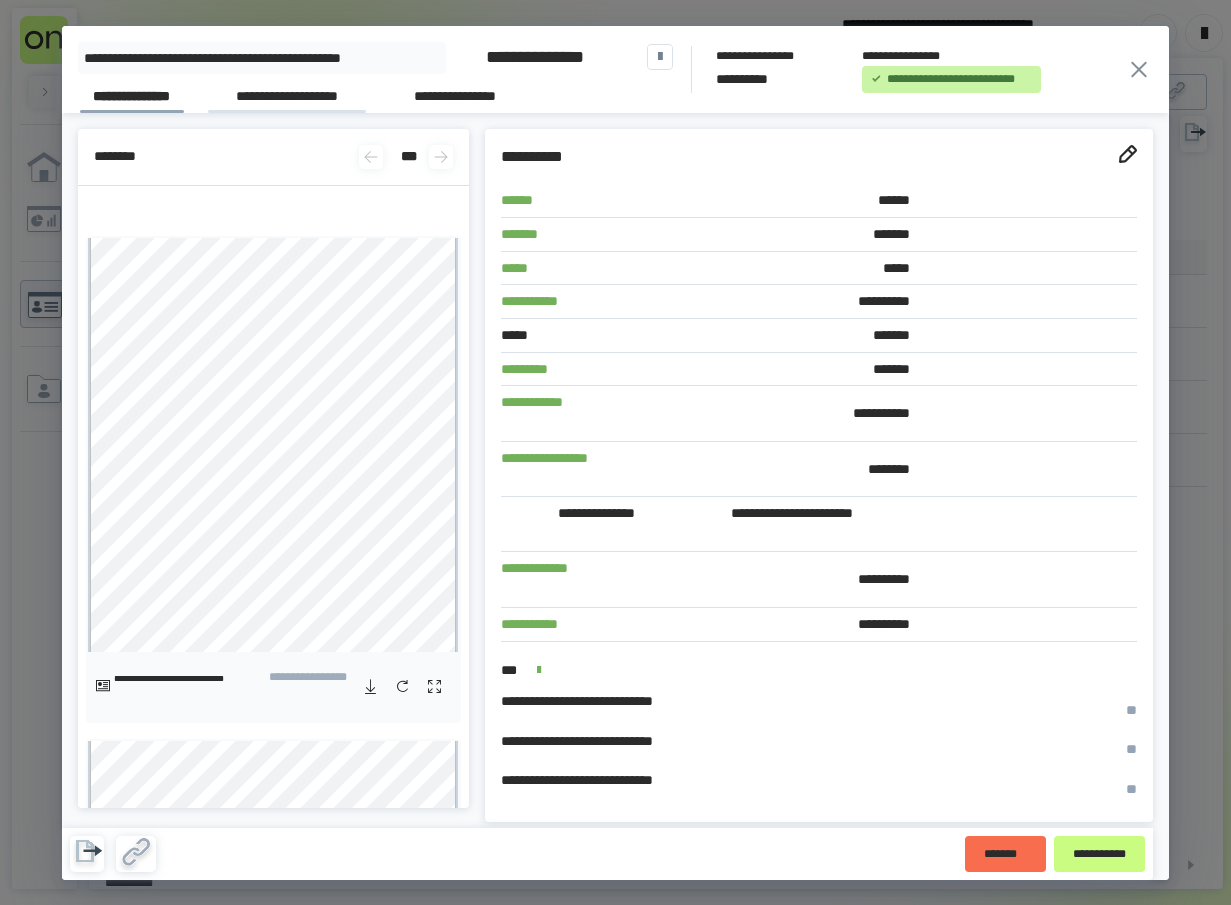 click on "**********" at bounding box center [287, 99] 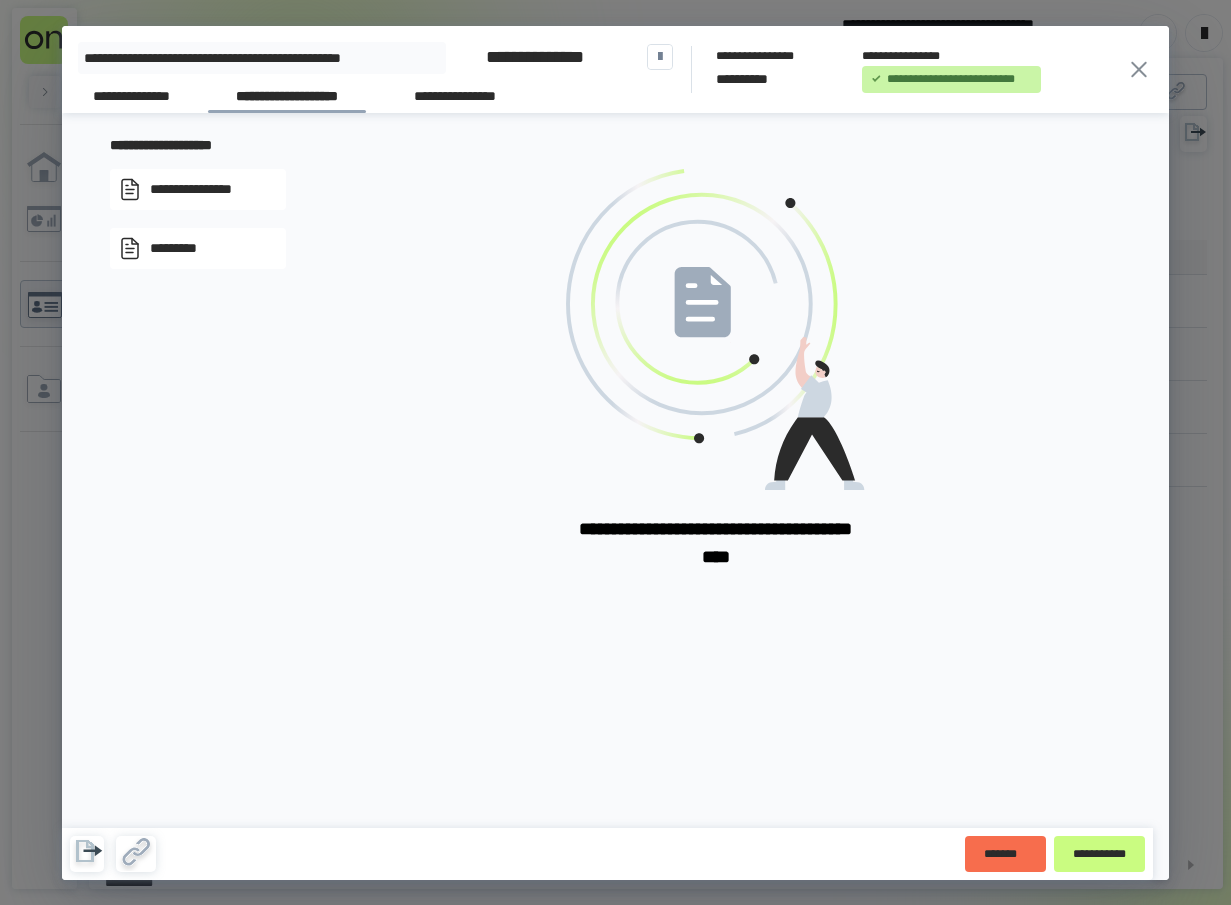 click on "**********" at bounding box center (616, 141) 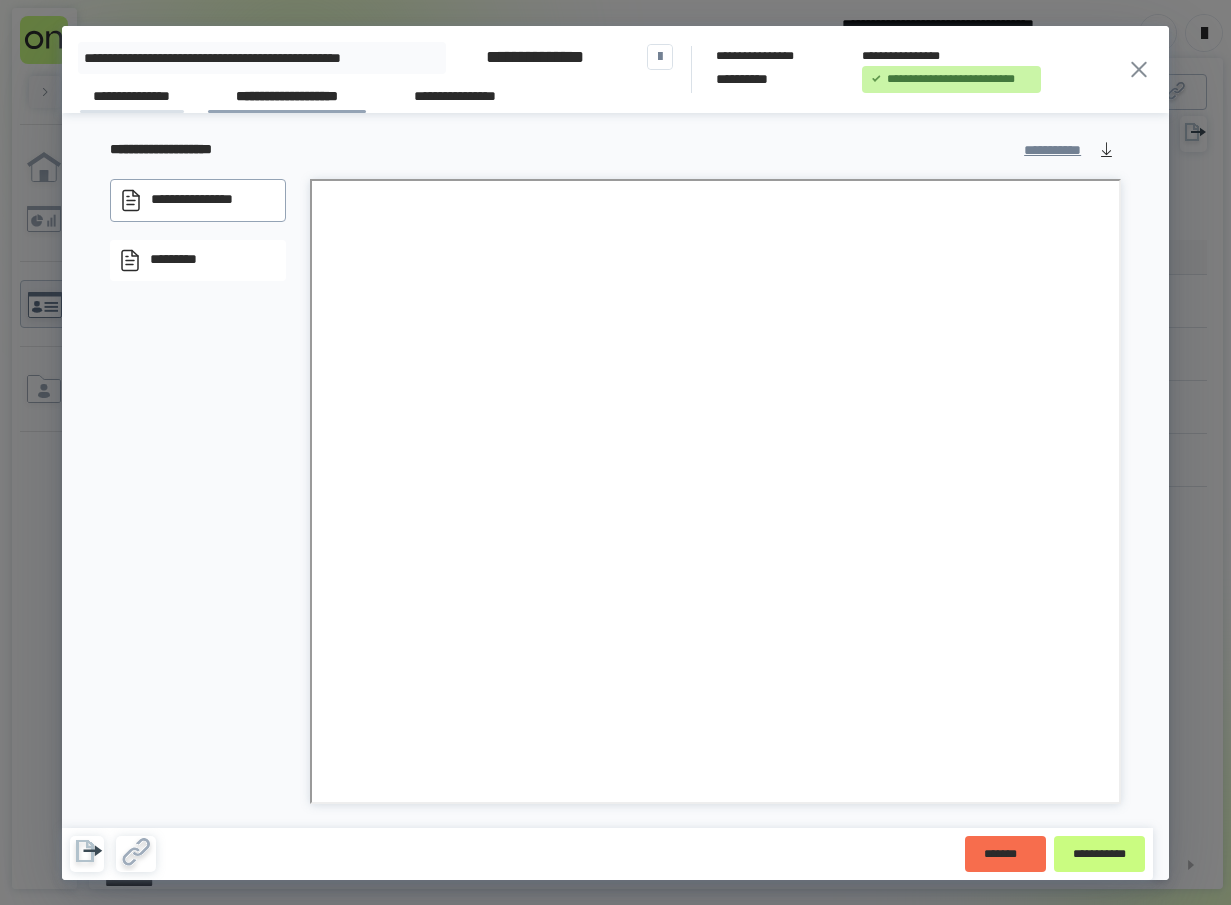 drag, startPoint x: 128, startPoint y: 104, endPoint x: 168, endPoint y: 99, distance: 40.311287 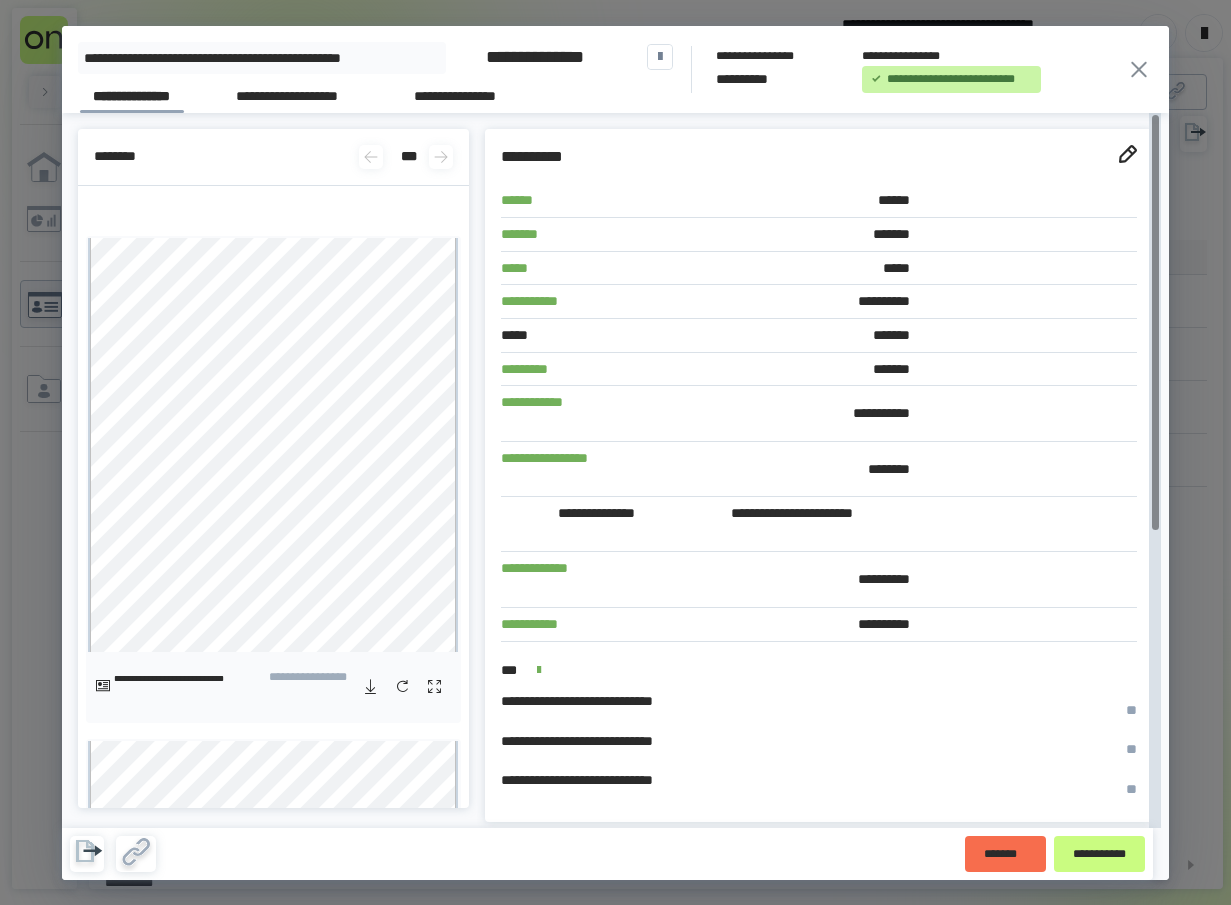 drag, startPoint x: 988, startPoint y: 179, endPoint x: 1120, endPoint y: 185, distance: 132.13629 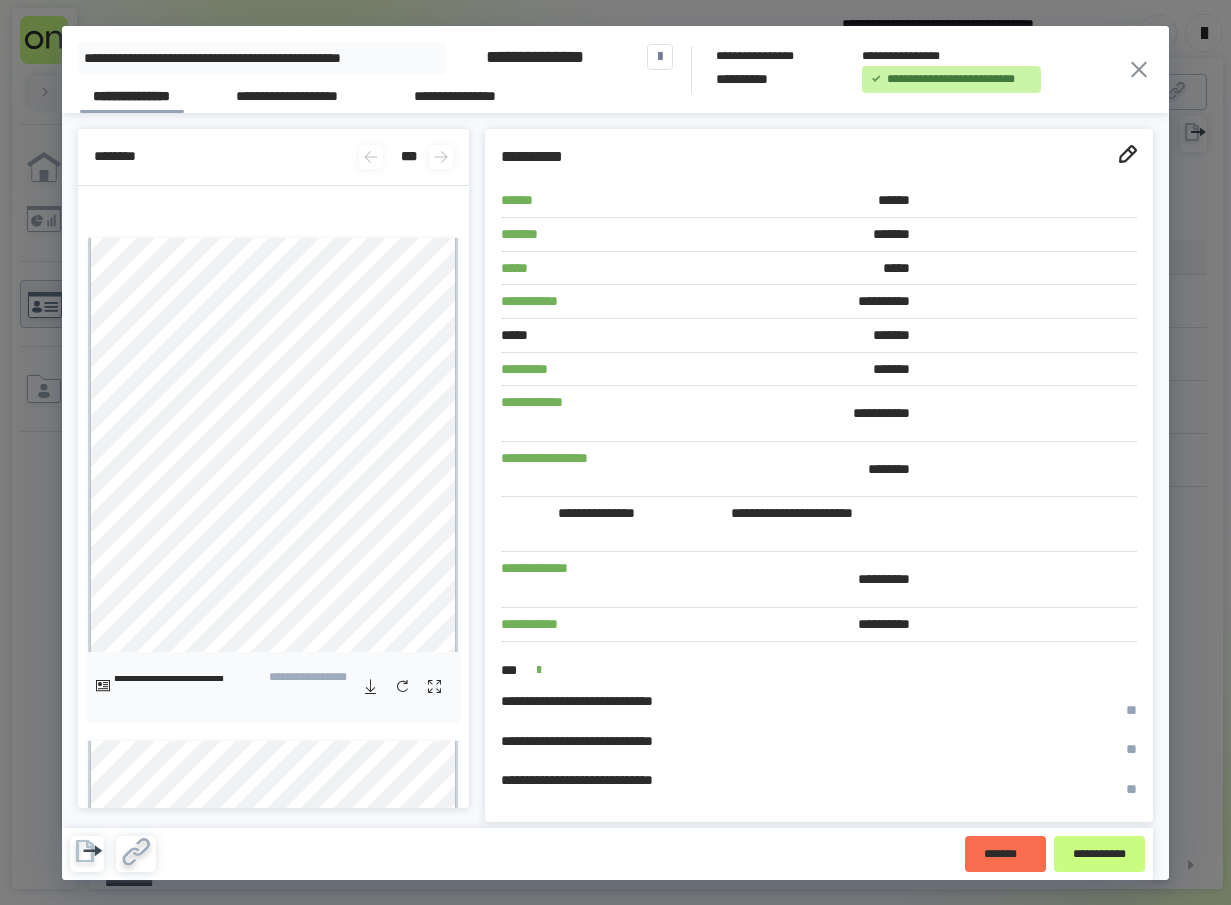 click 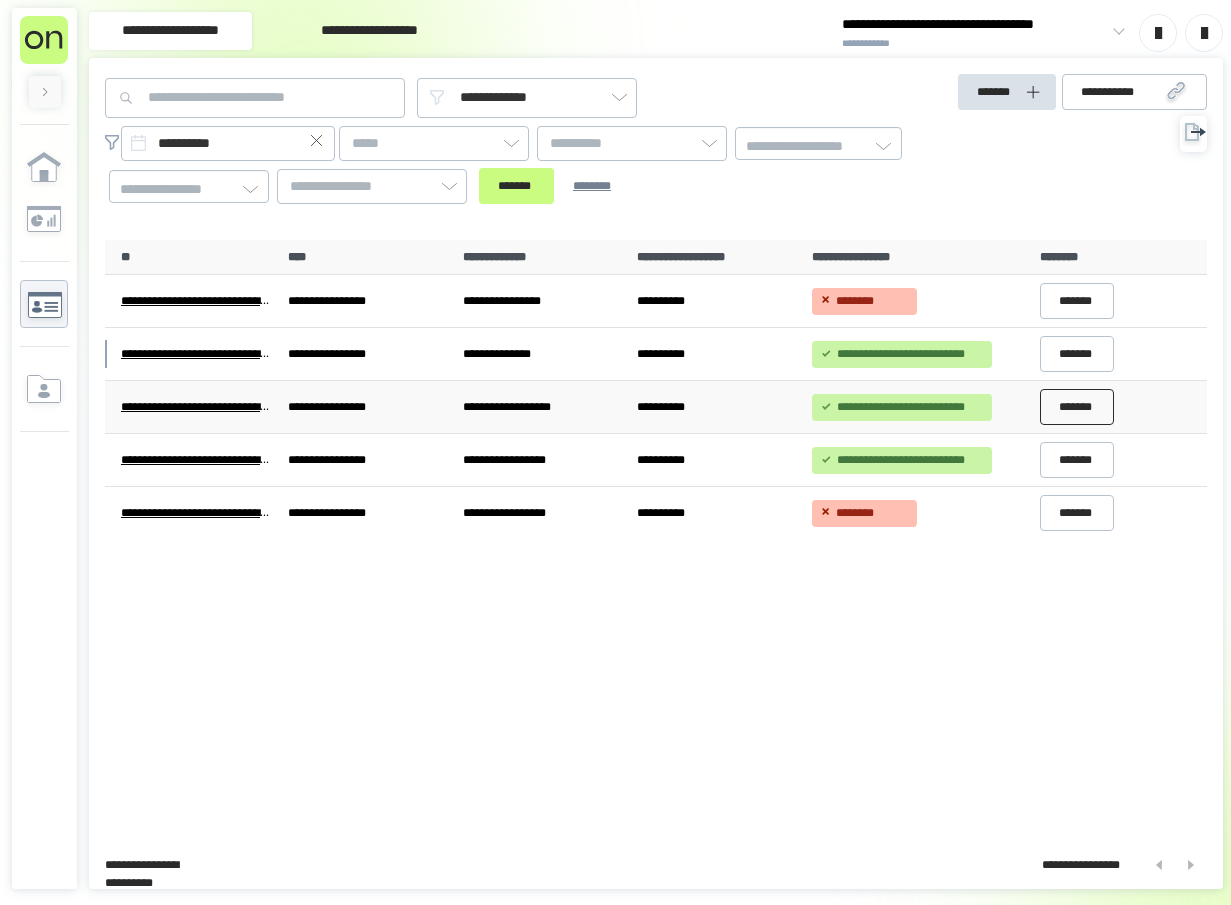 click on "*******" at bounding box center [1077, 407] 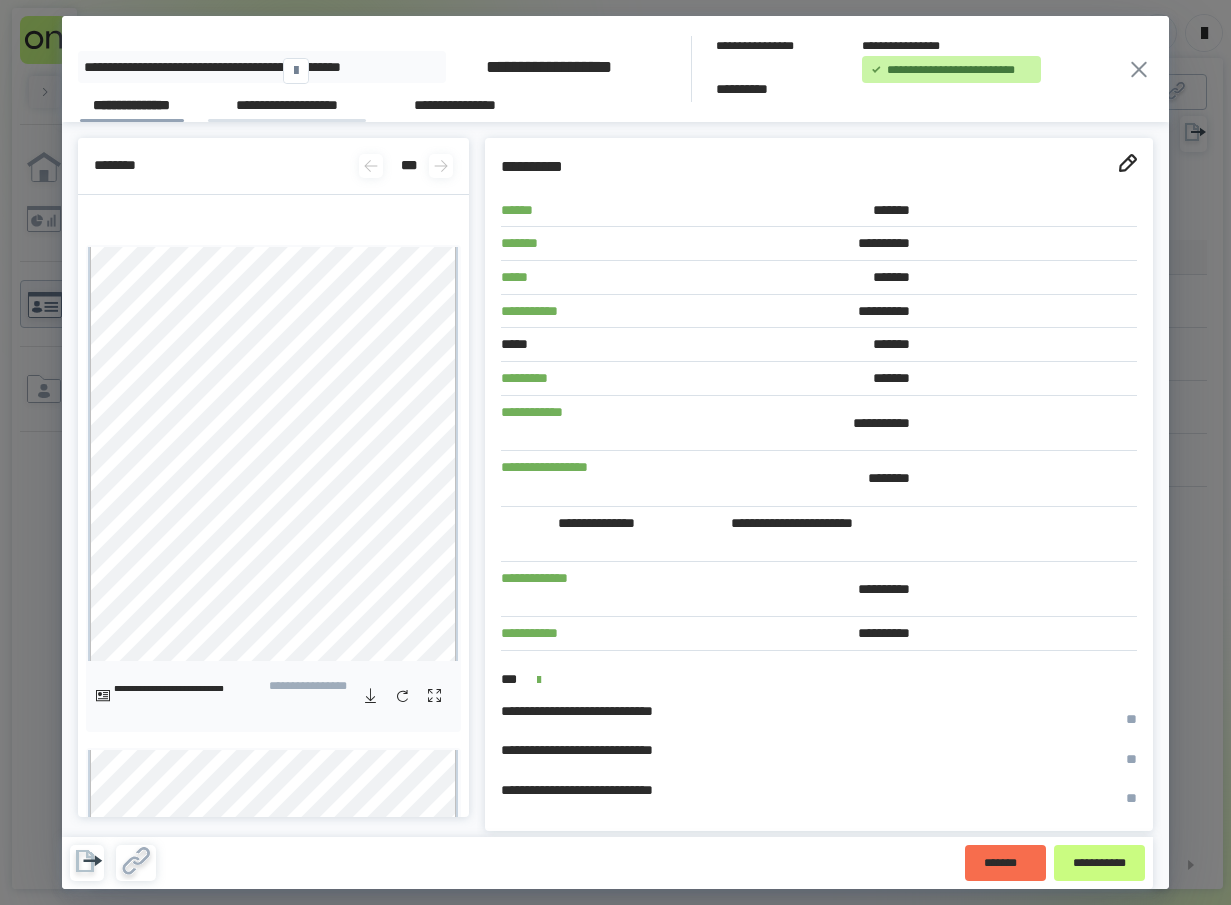 click on "**********" at bounding box center (287, 108) 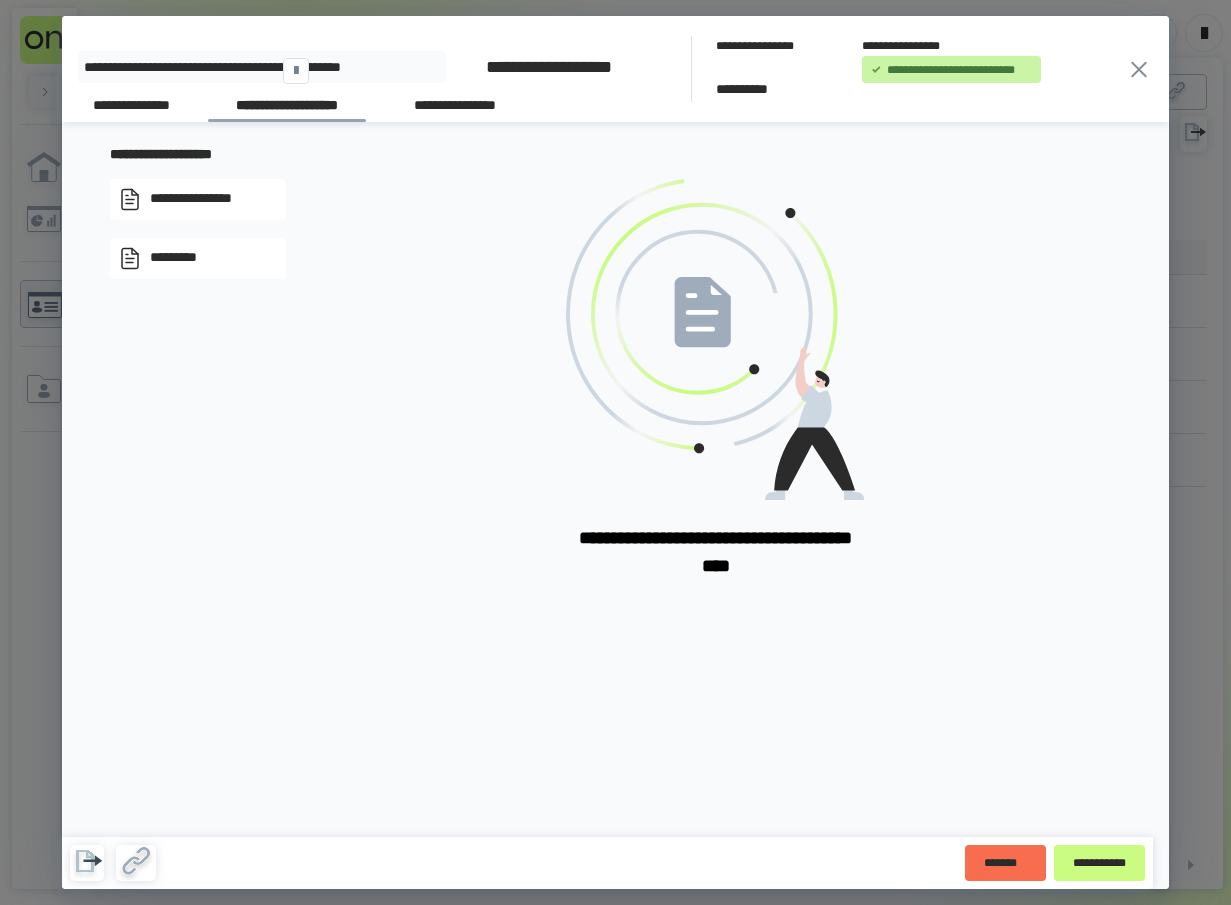 click on "**********" at bounding box center [198, 199] 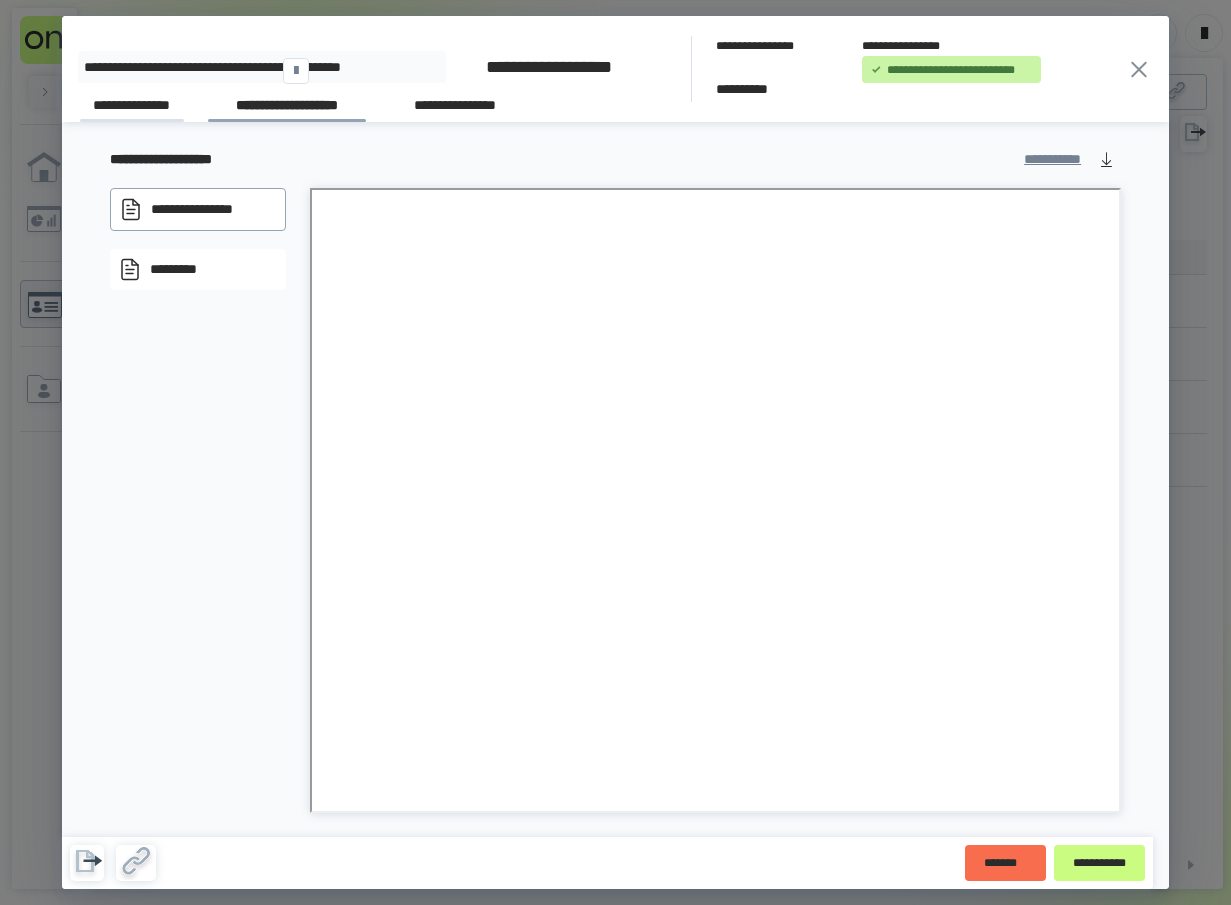click on "**********" at bounding box center (132, 108) 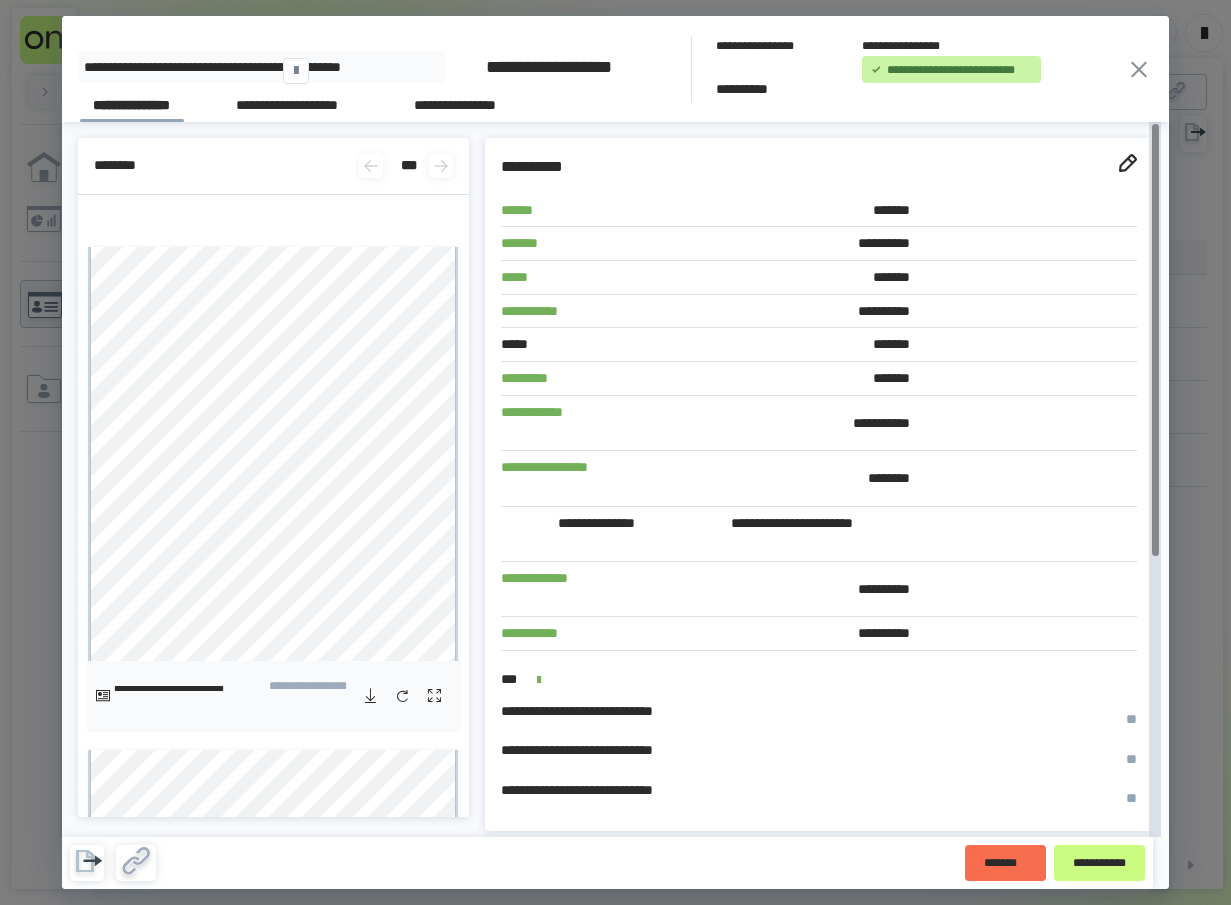 drag, startPoint x: 981, startPoint y: 194, endPoint x: 1141, endPoint y: 189, distance: 160.07811 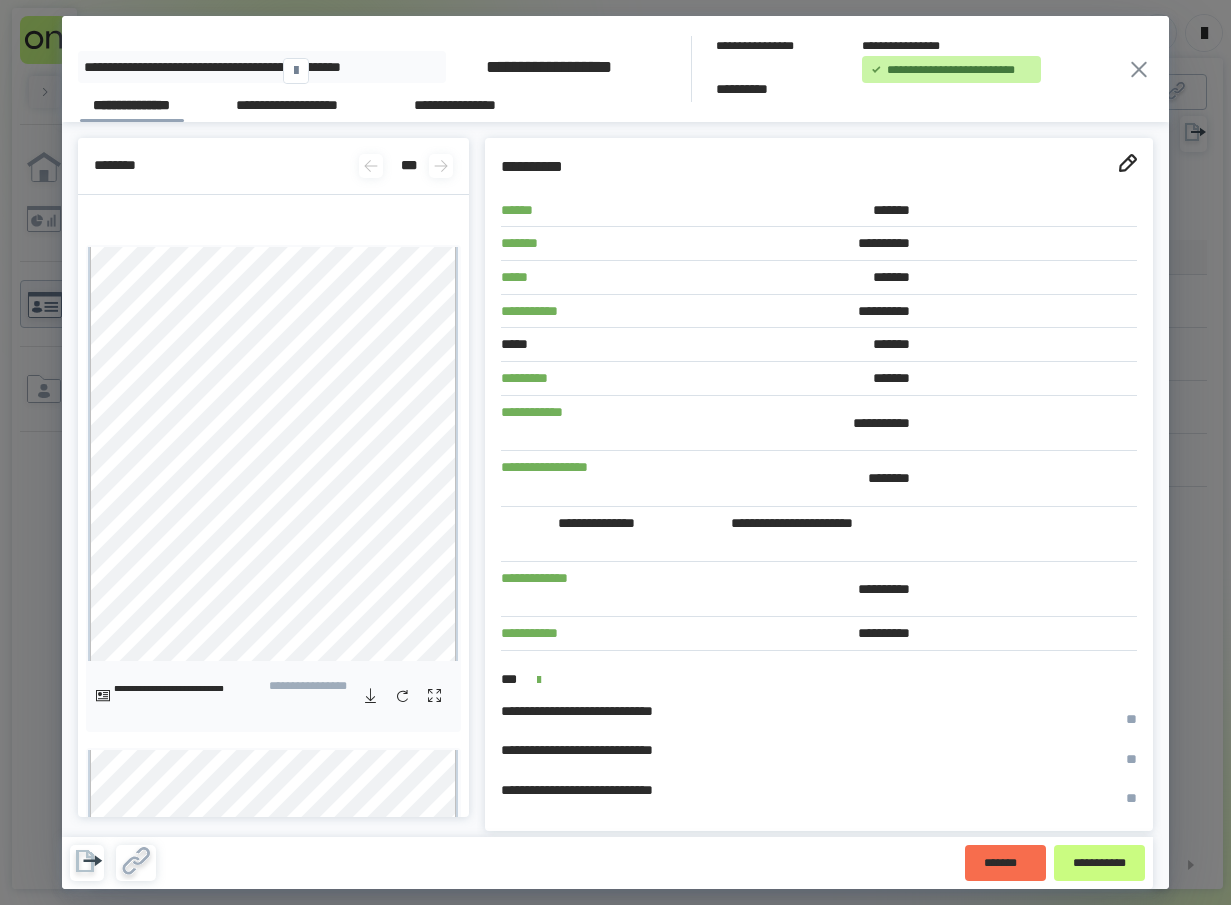 click 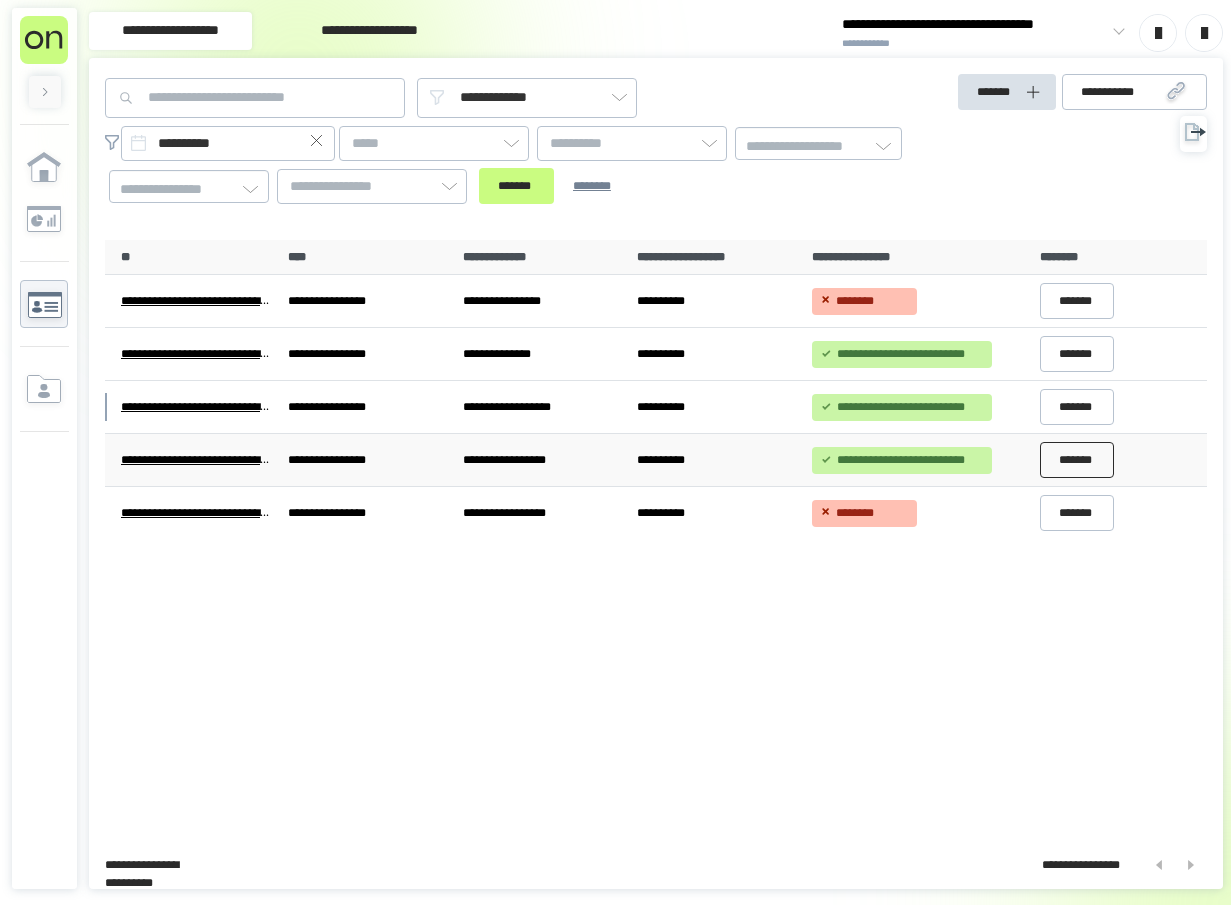 click on "*******" at bounding box center (1077, 460) 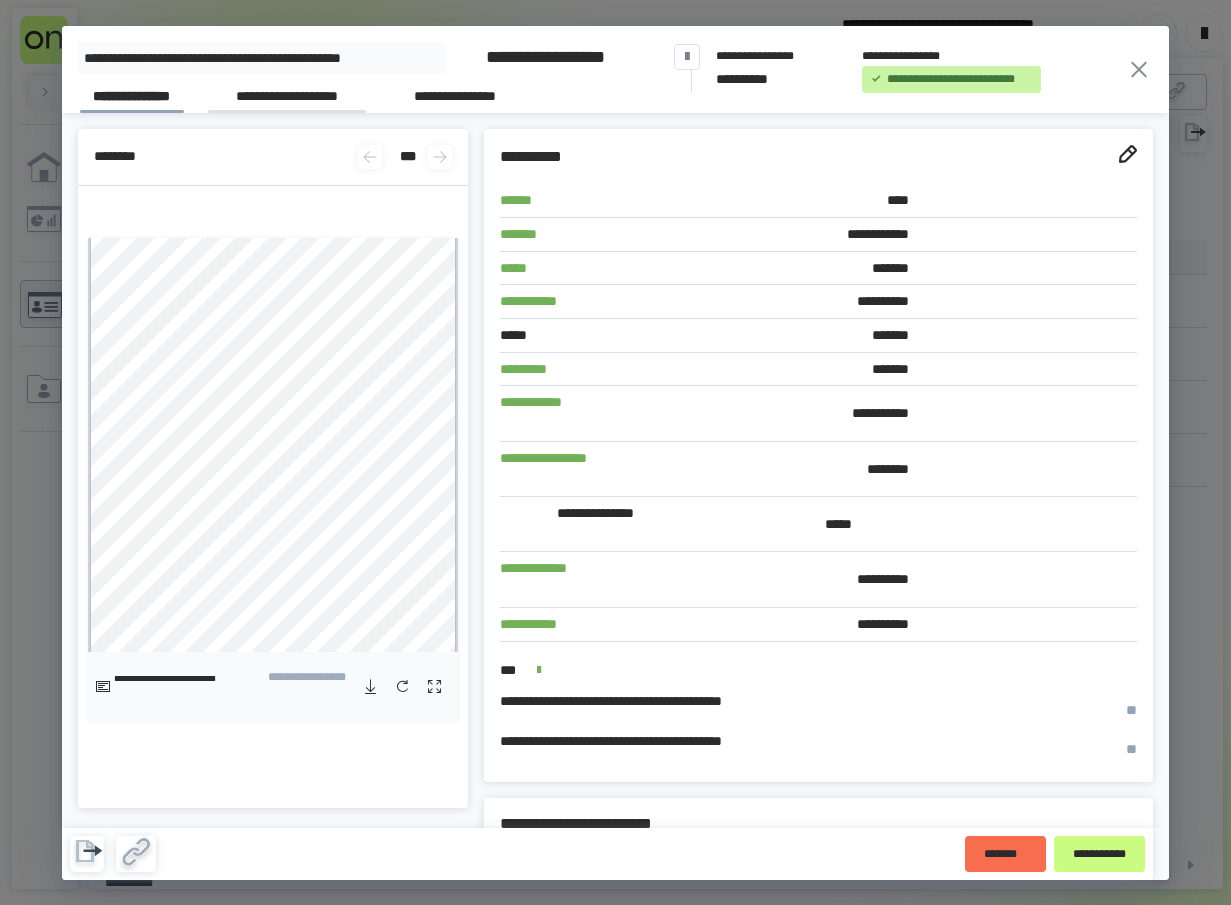 click on "**********" at bounding box center (287, 99) 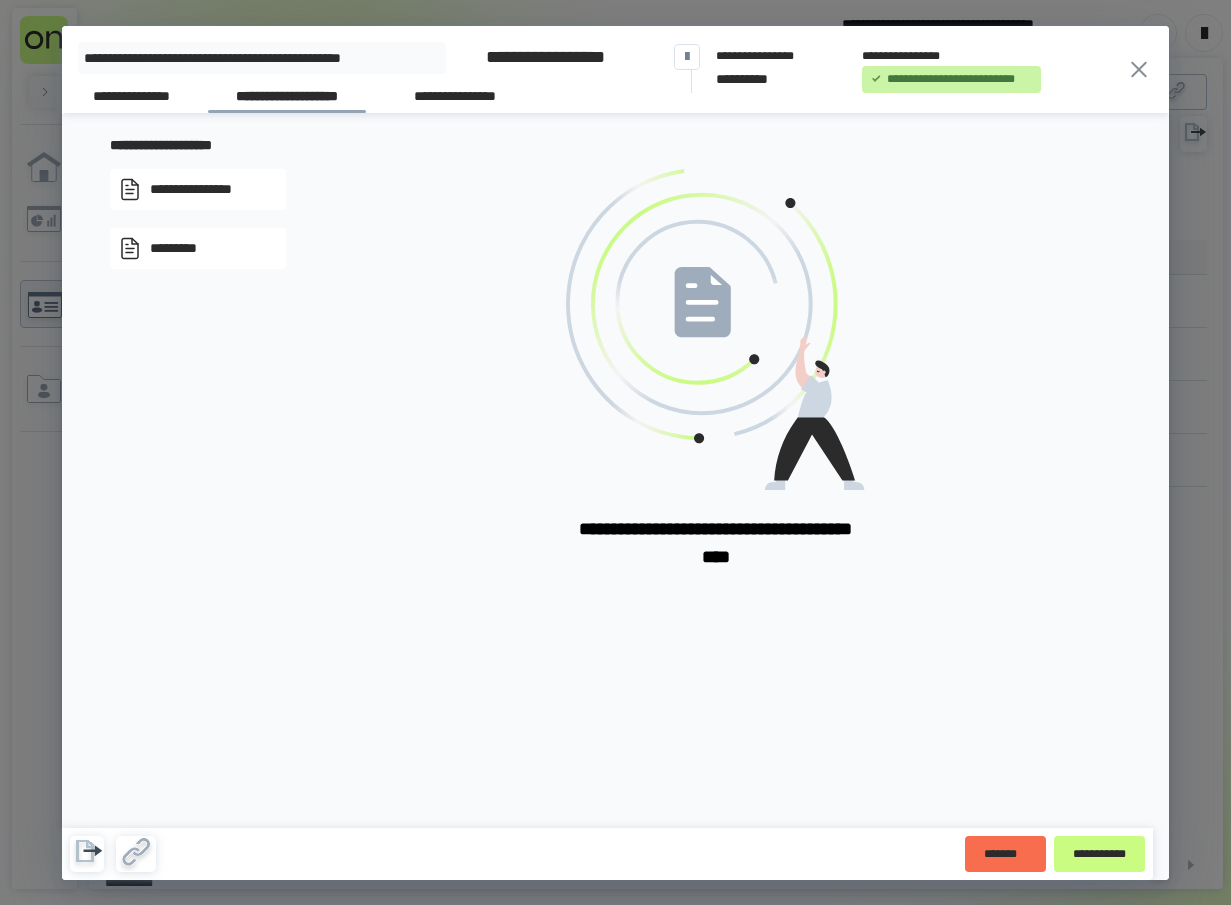 click on "**********" at bounding box center [207, 190] 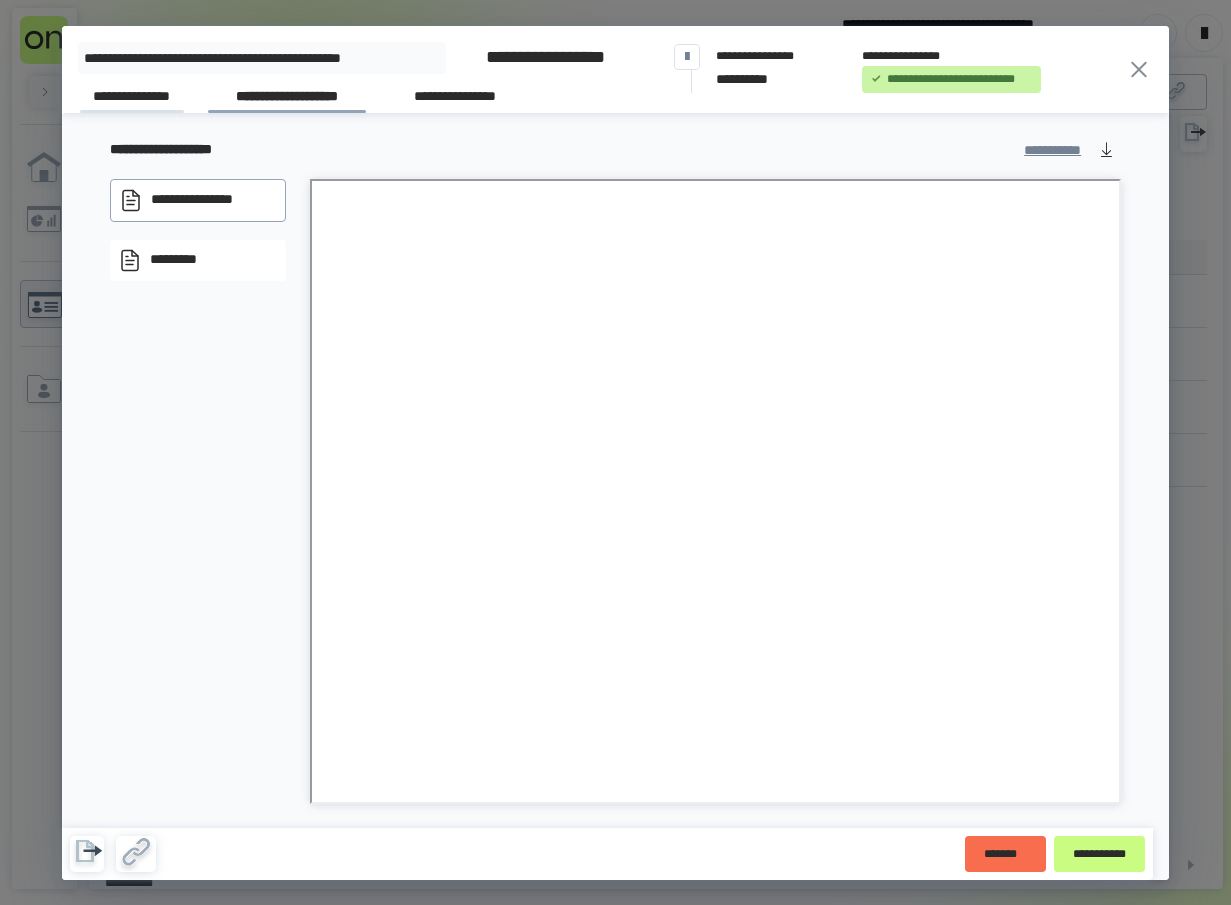 click on "**********" at bounding box center (132, 99) 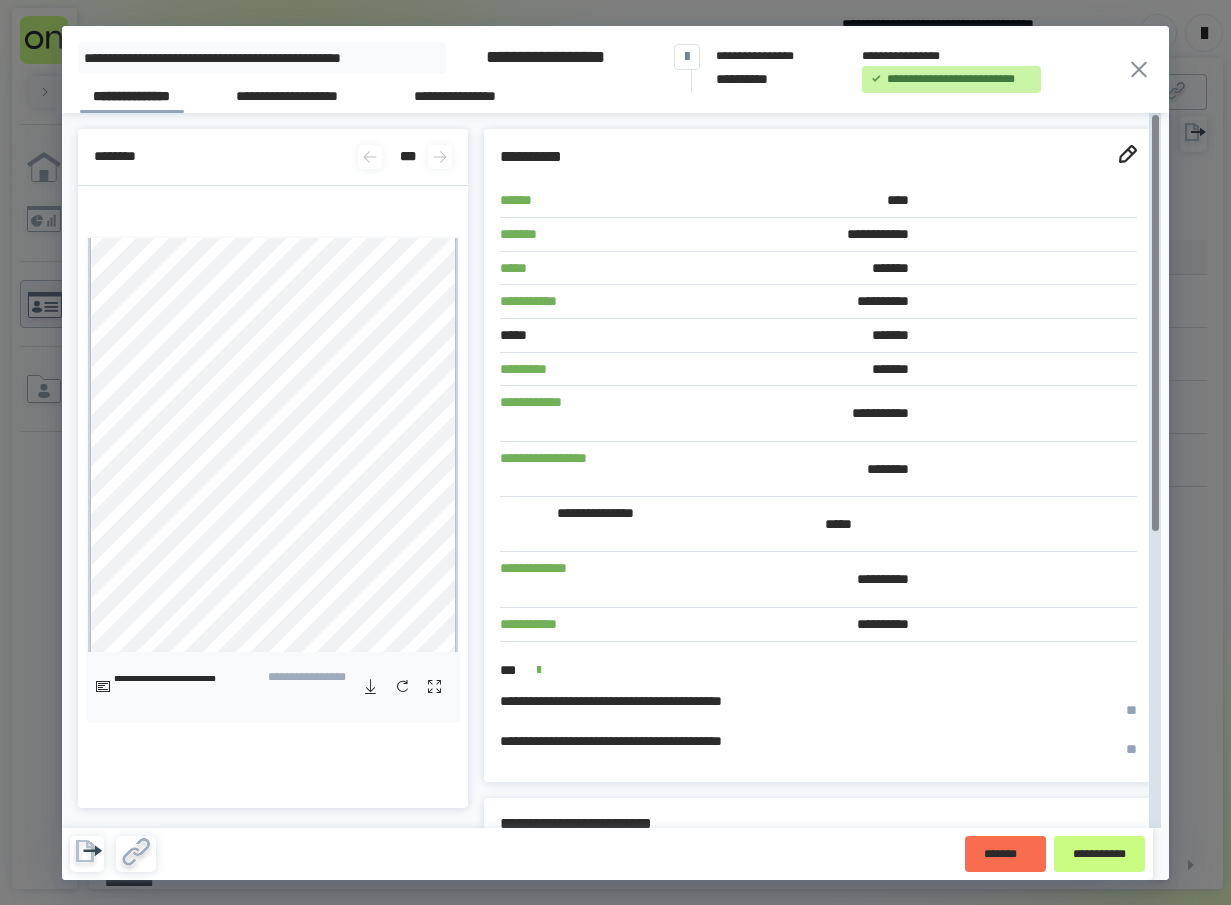 drag, startPoint x: 987, startPoint y: 180, endPoint x: 1121, endPoint y: 183, distance: 134.03358 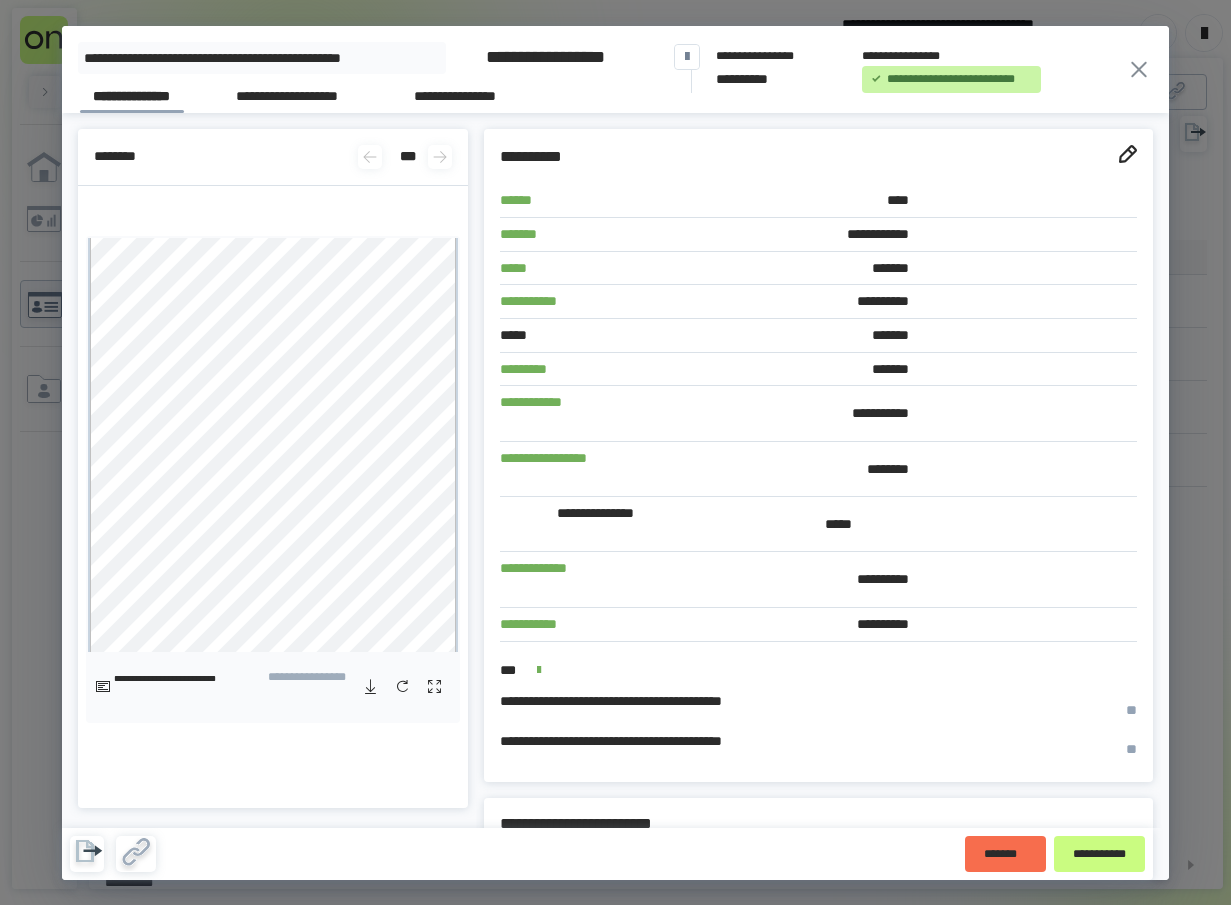 click on "**********" at bounding box center [616, 69] 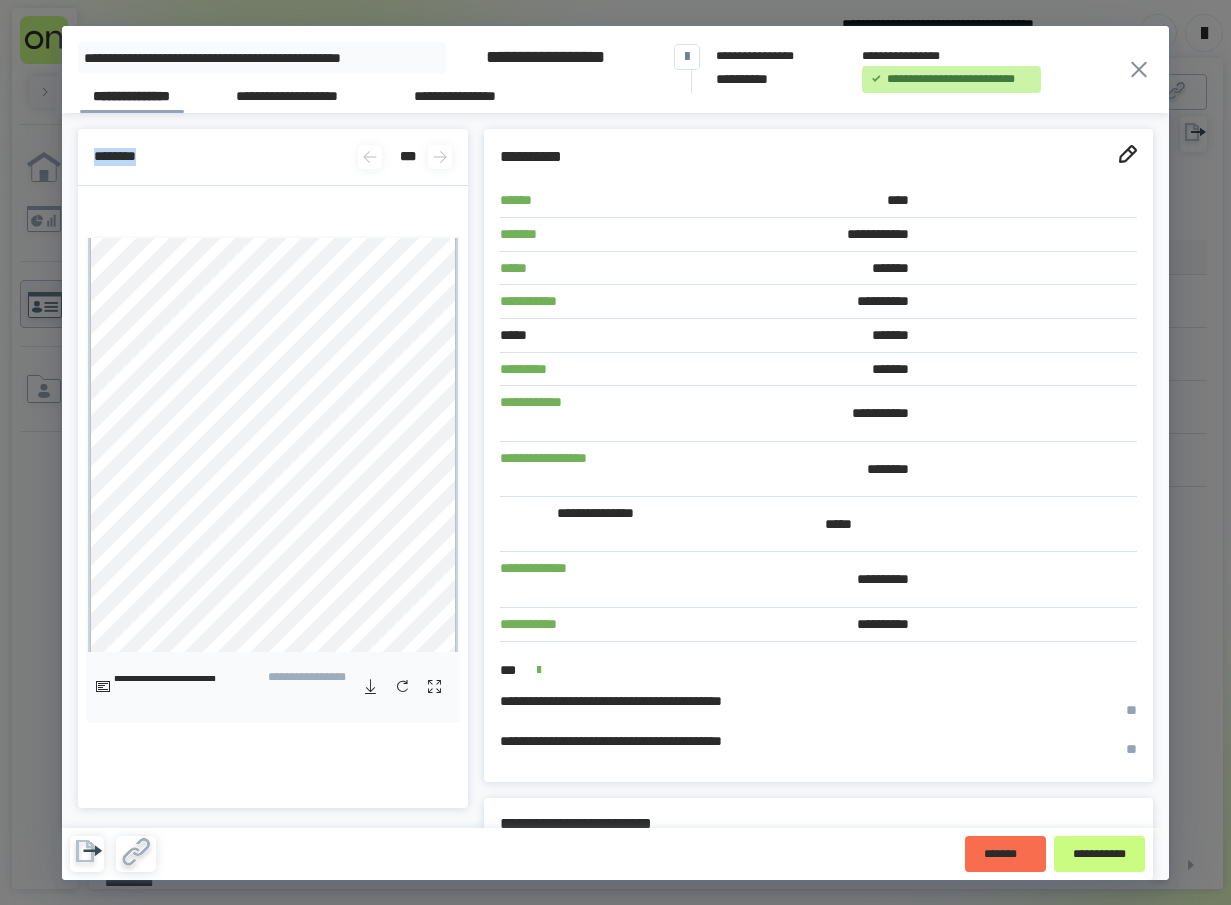 click on "**********" at bounding box center (616, 69) 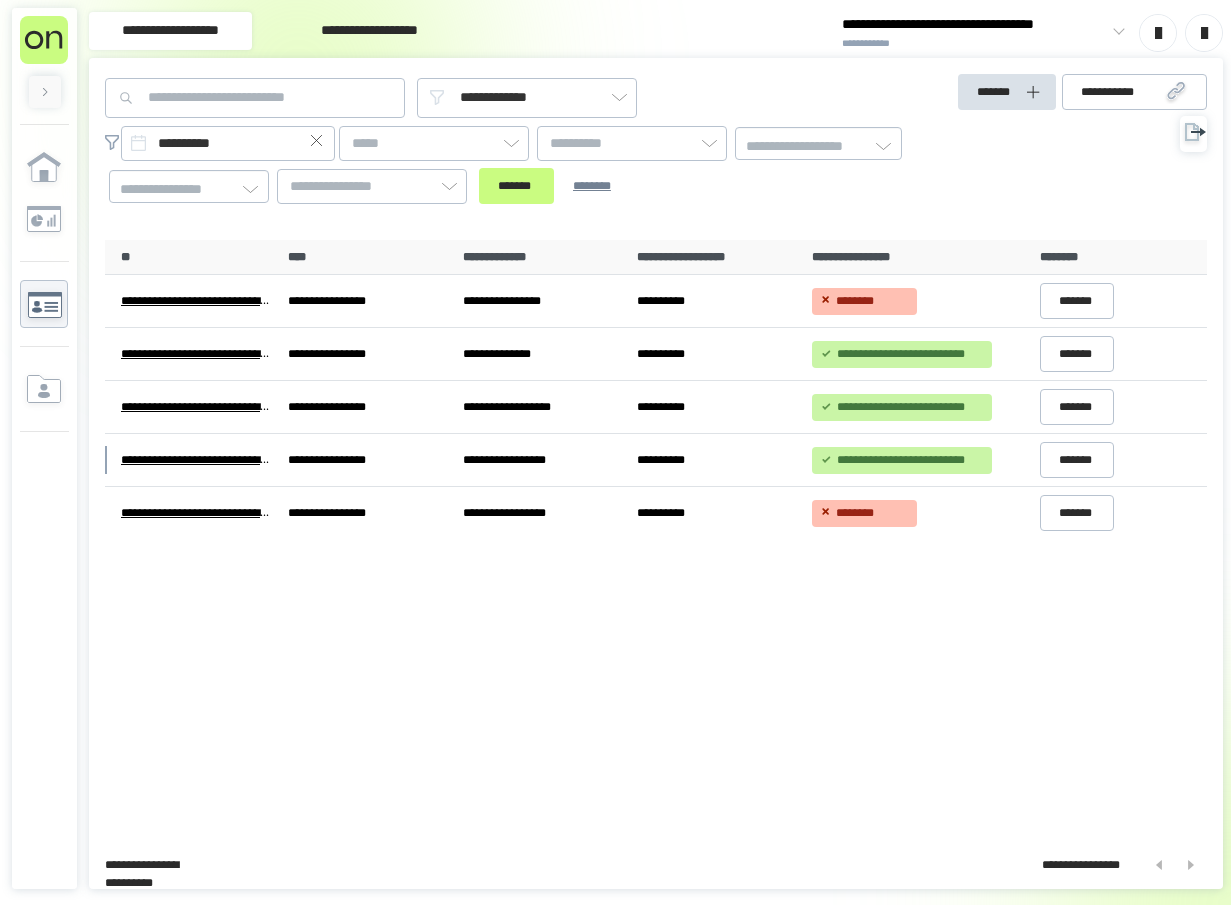 click 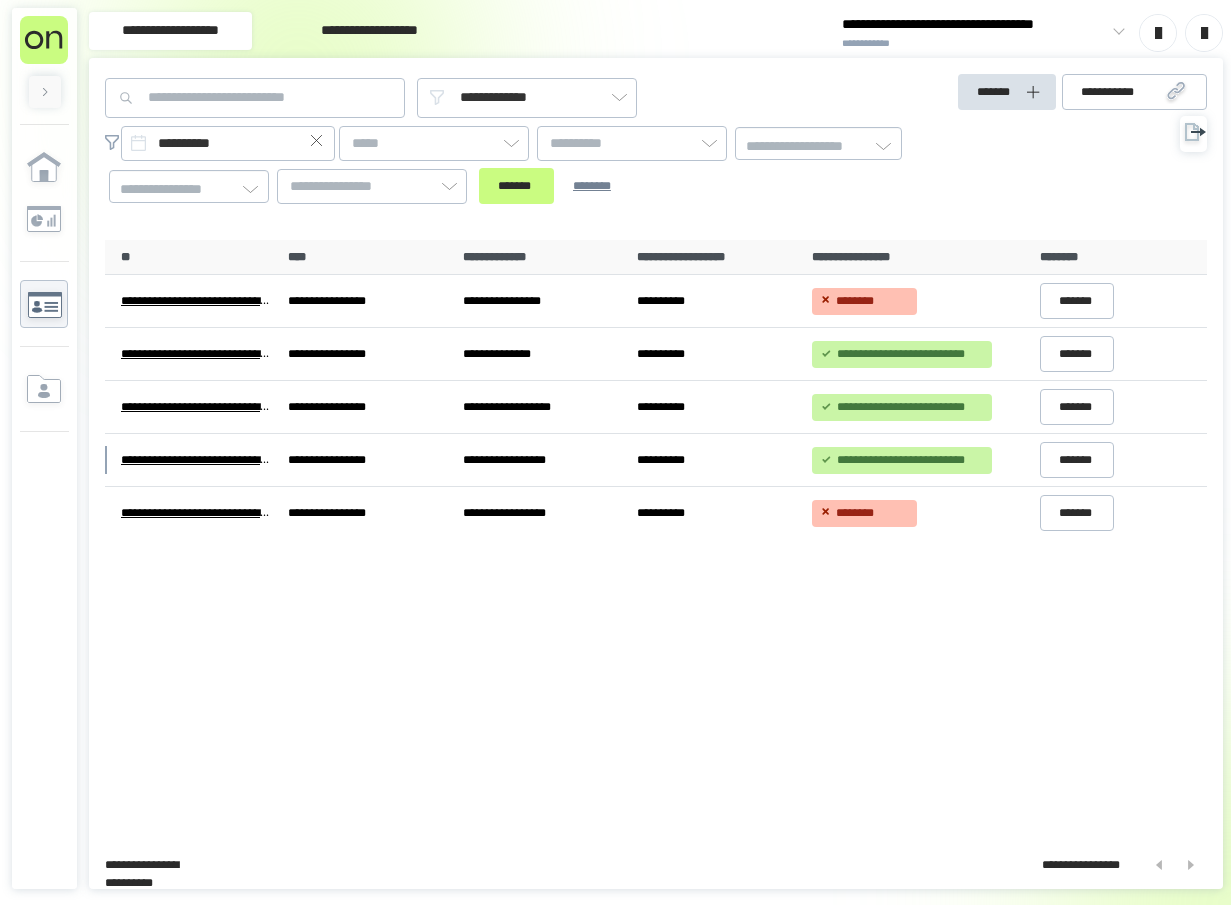 click at bounding box center [317, 143] 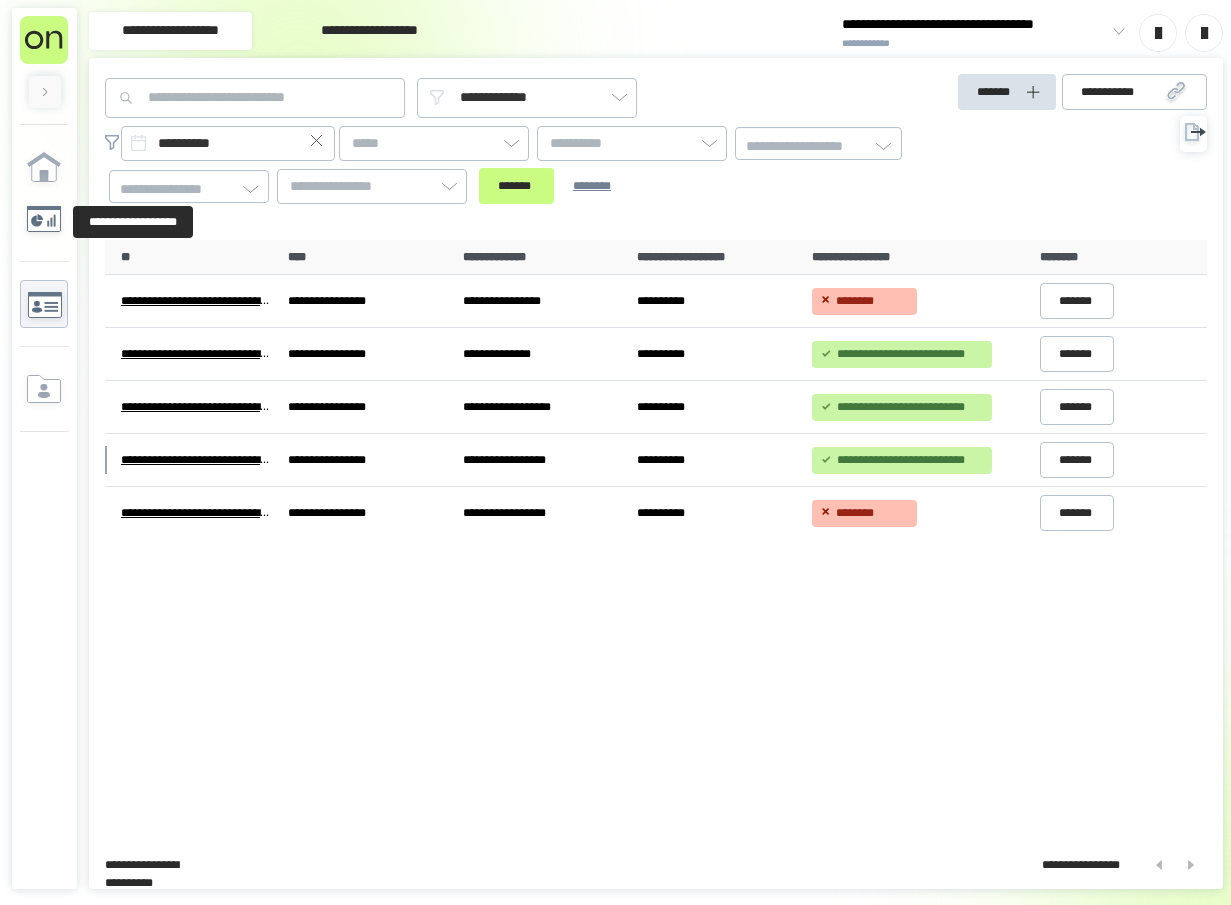click 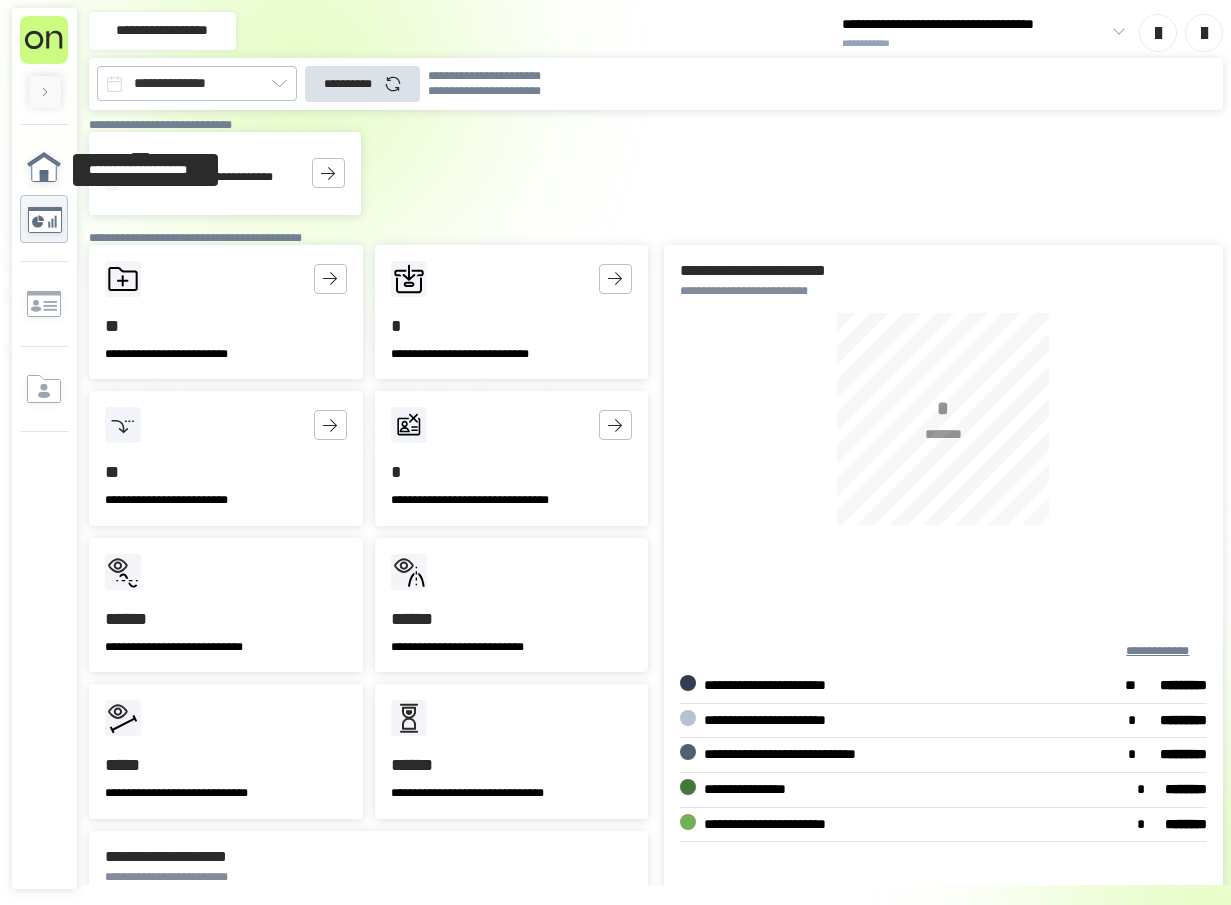 click 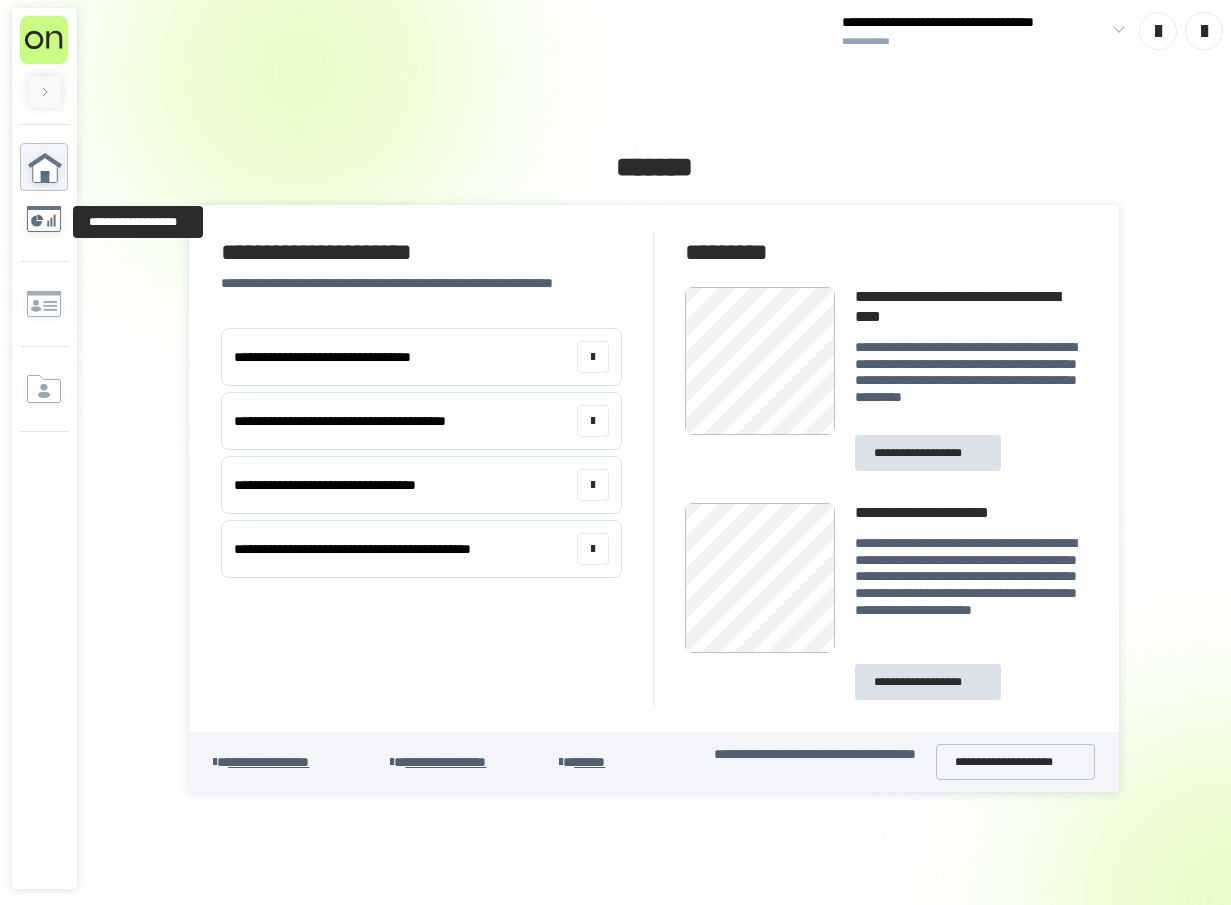 click 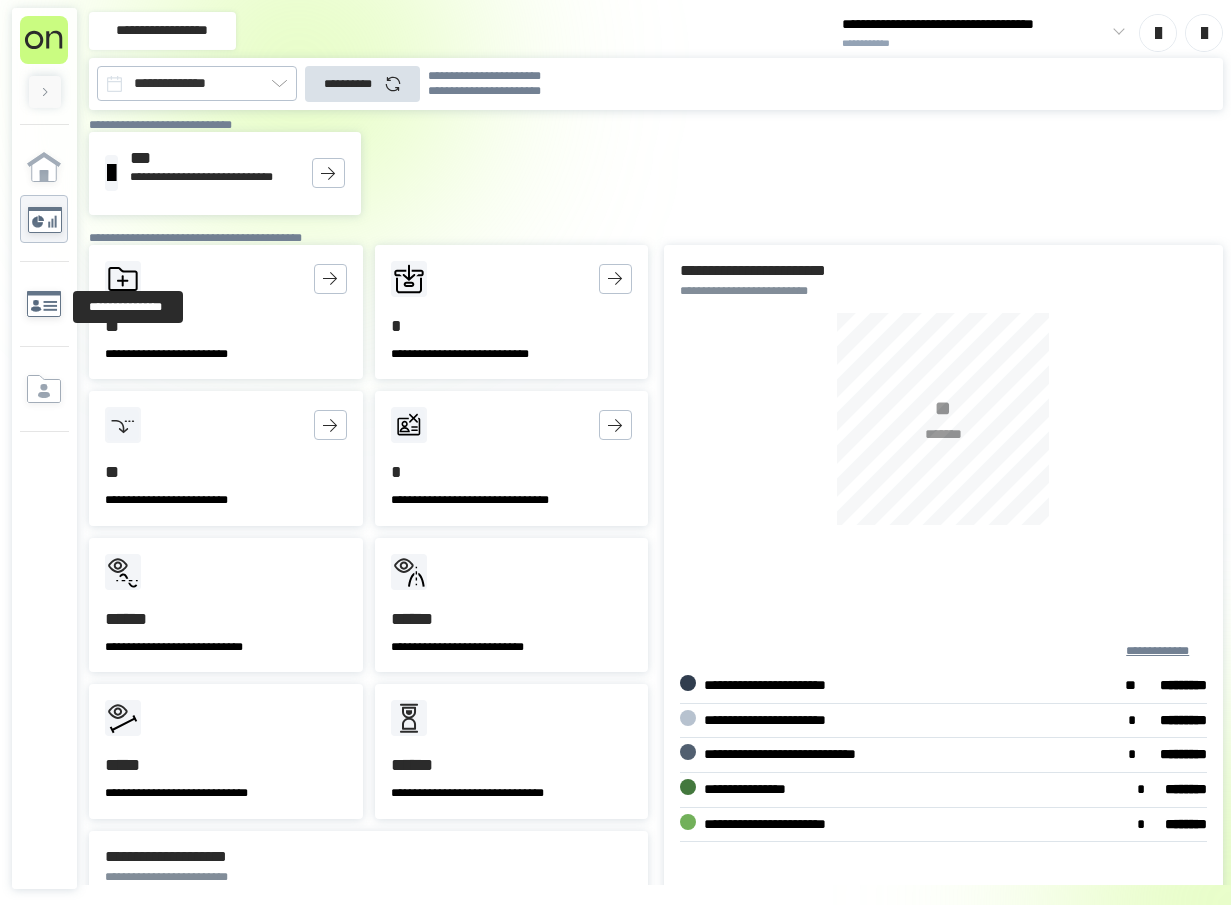 click 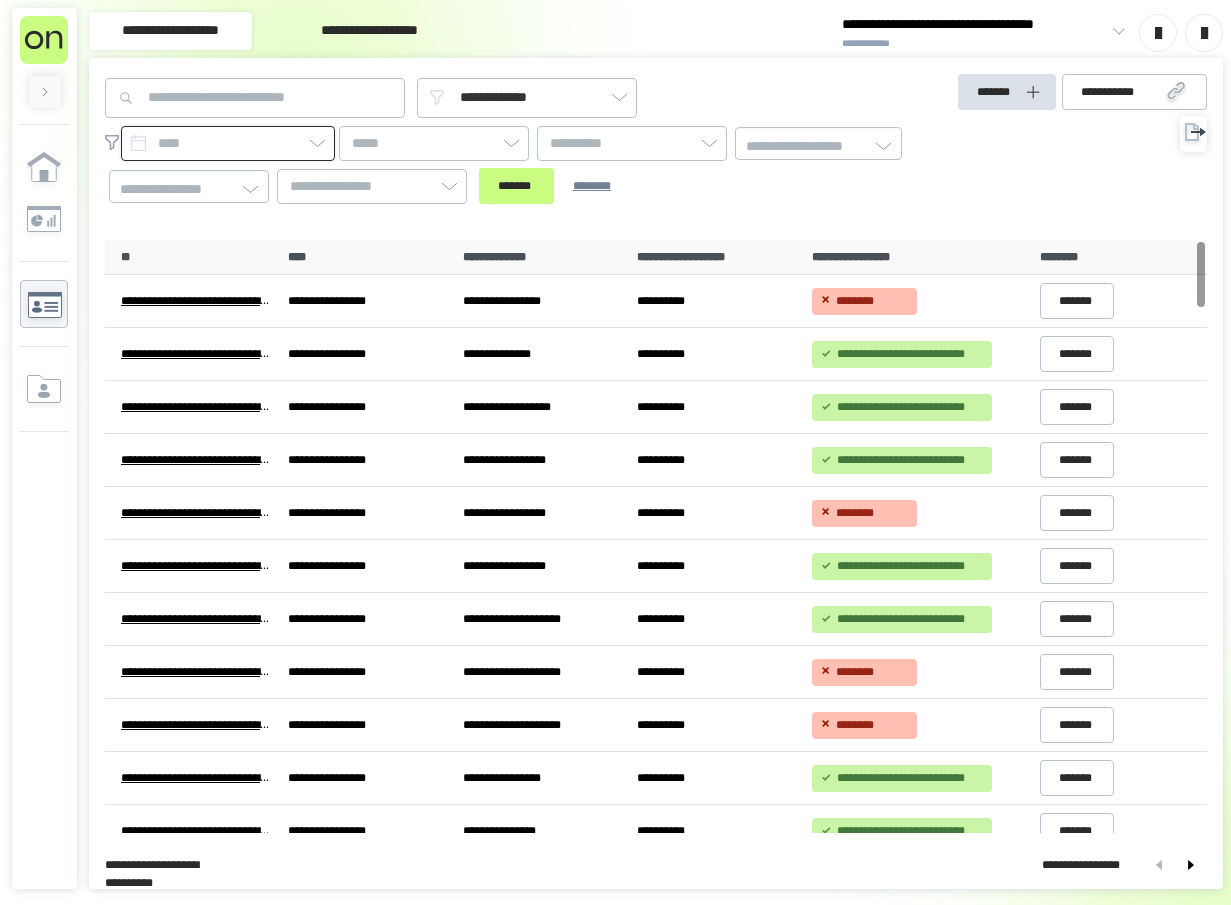 click at bounding box center [228, 143] 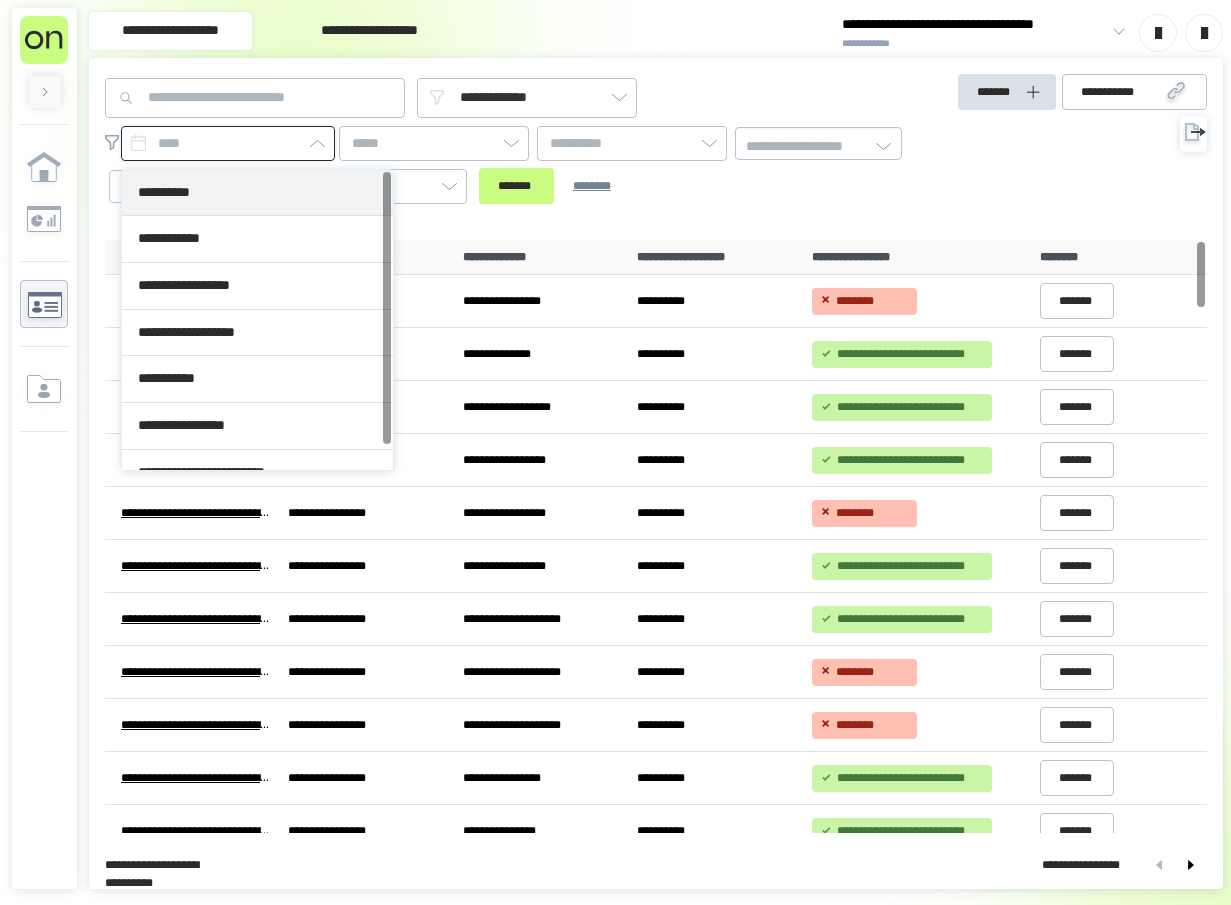 type on "**********" 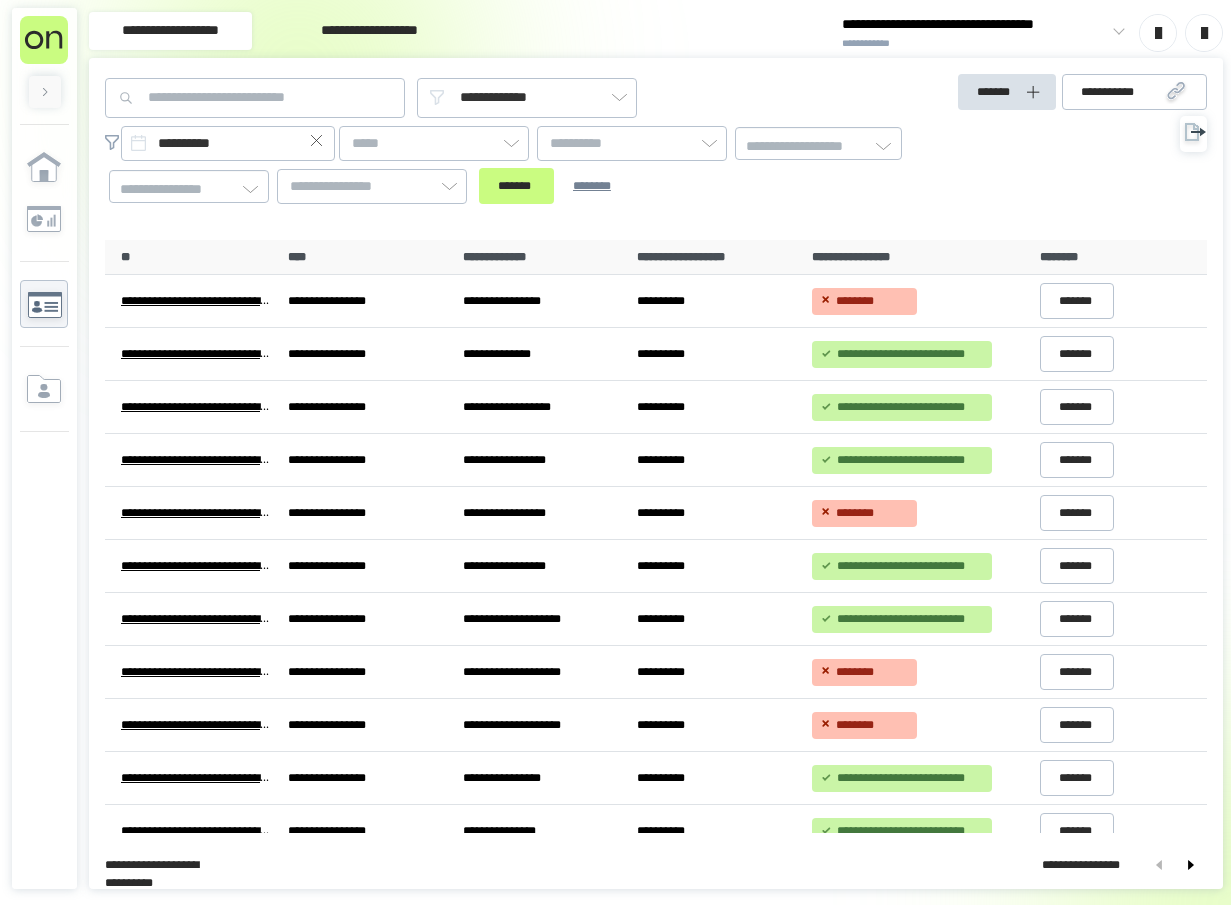 click on "**********" at bounding box center [517, 165] 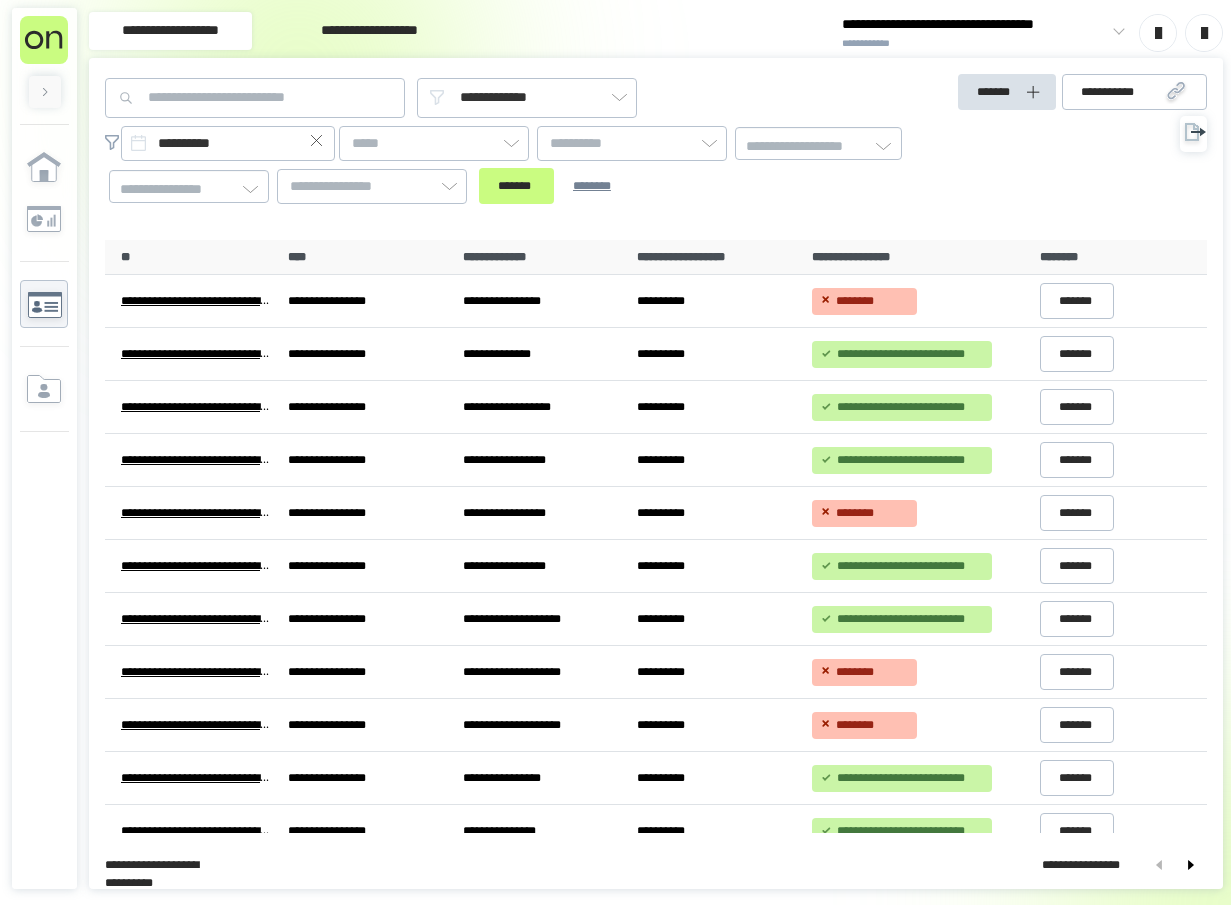 click at bounding box center [317, 143] 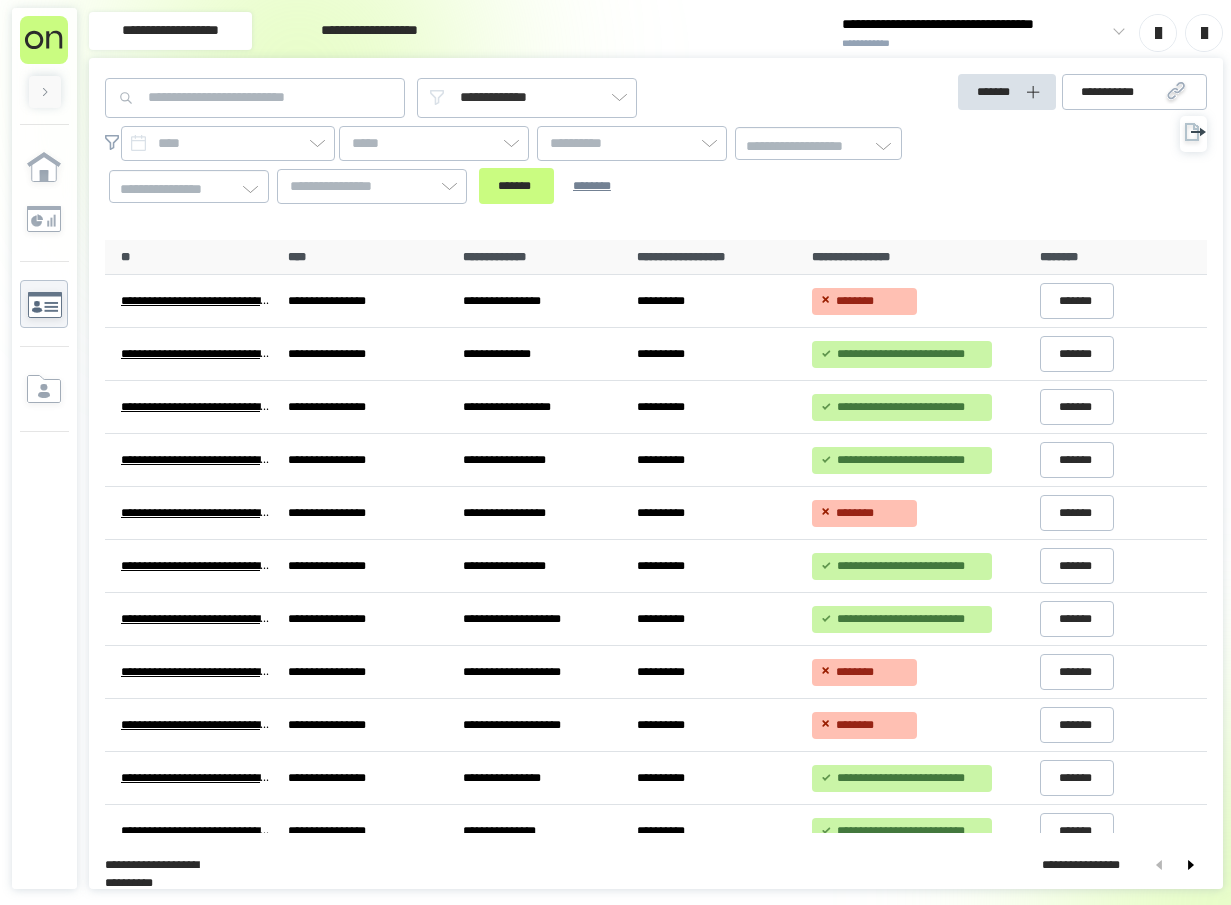 click on "**********" at bounding box center [974, 44] 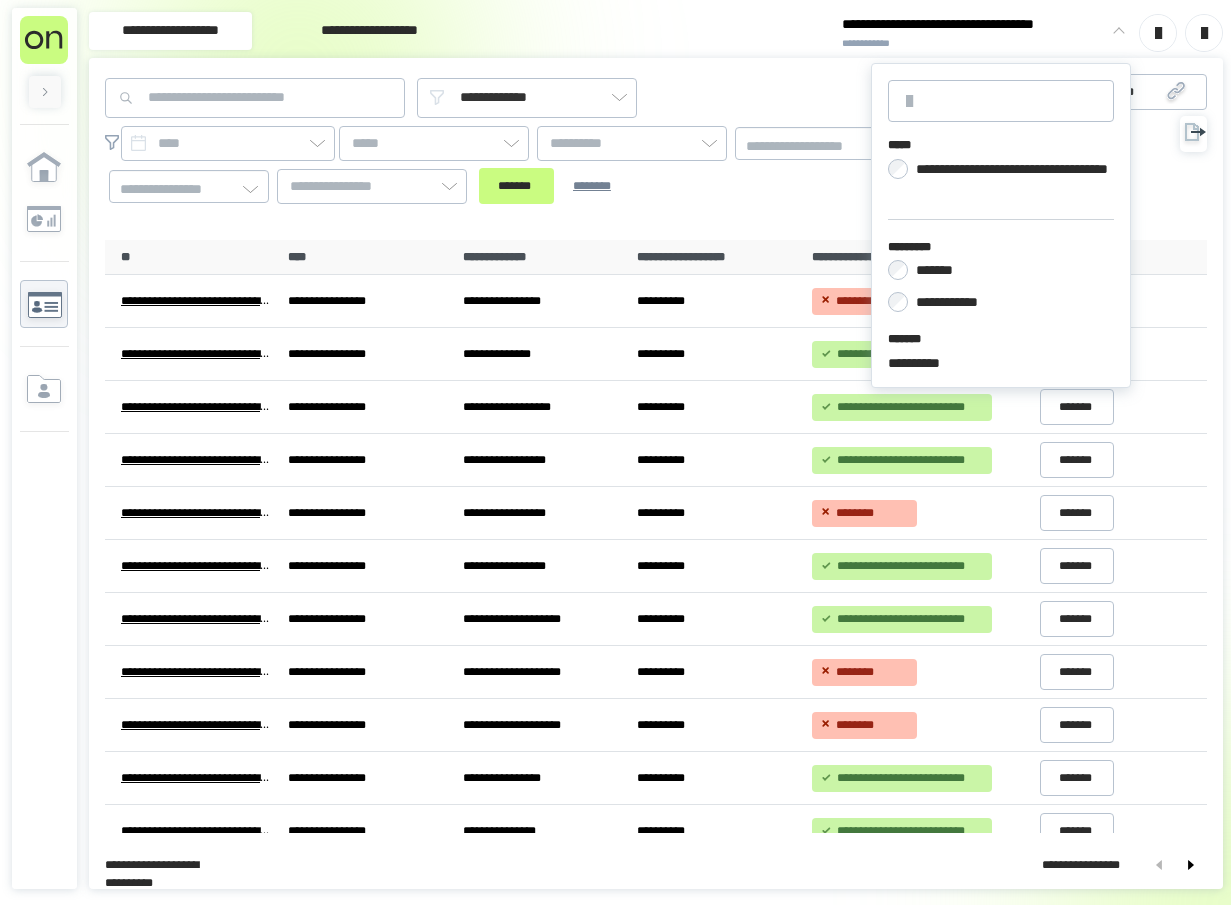 click on "*******" at bounding box center [934, 270] 